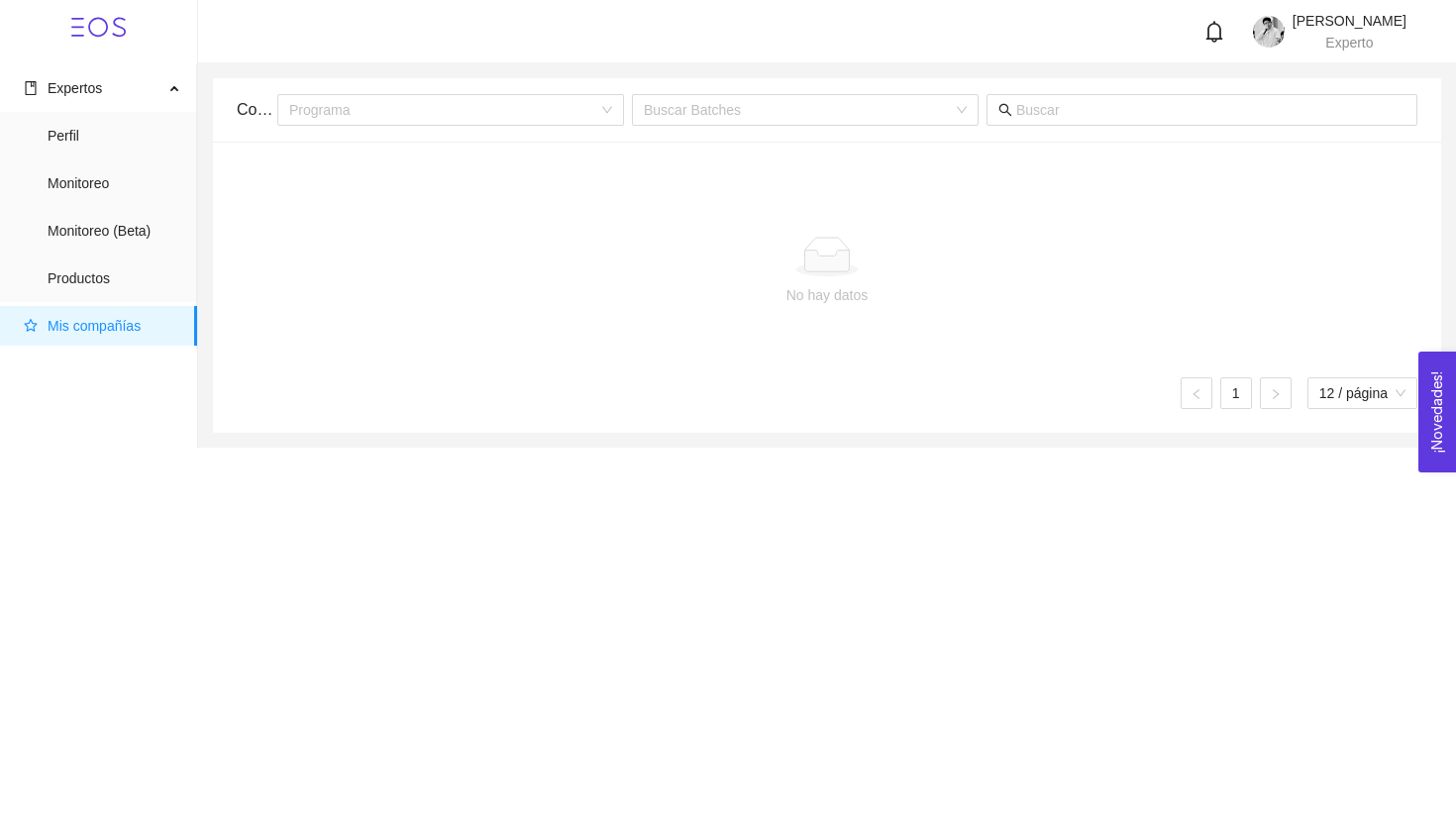 scroll, scrollTop: 0, scrollLeft: 0, axis: both 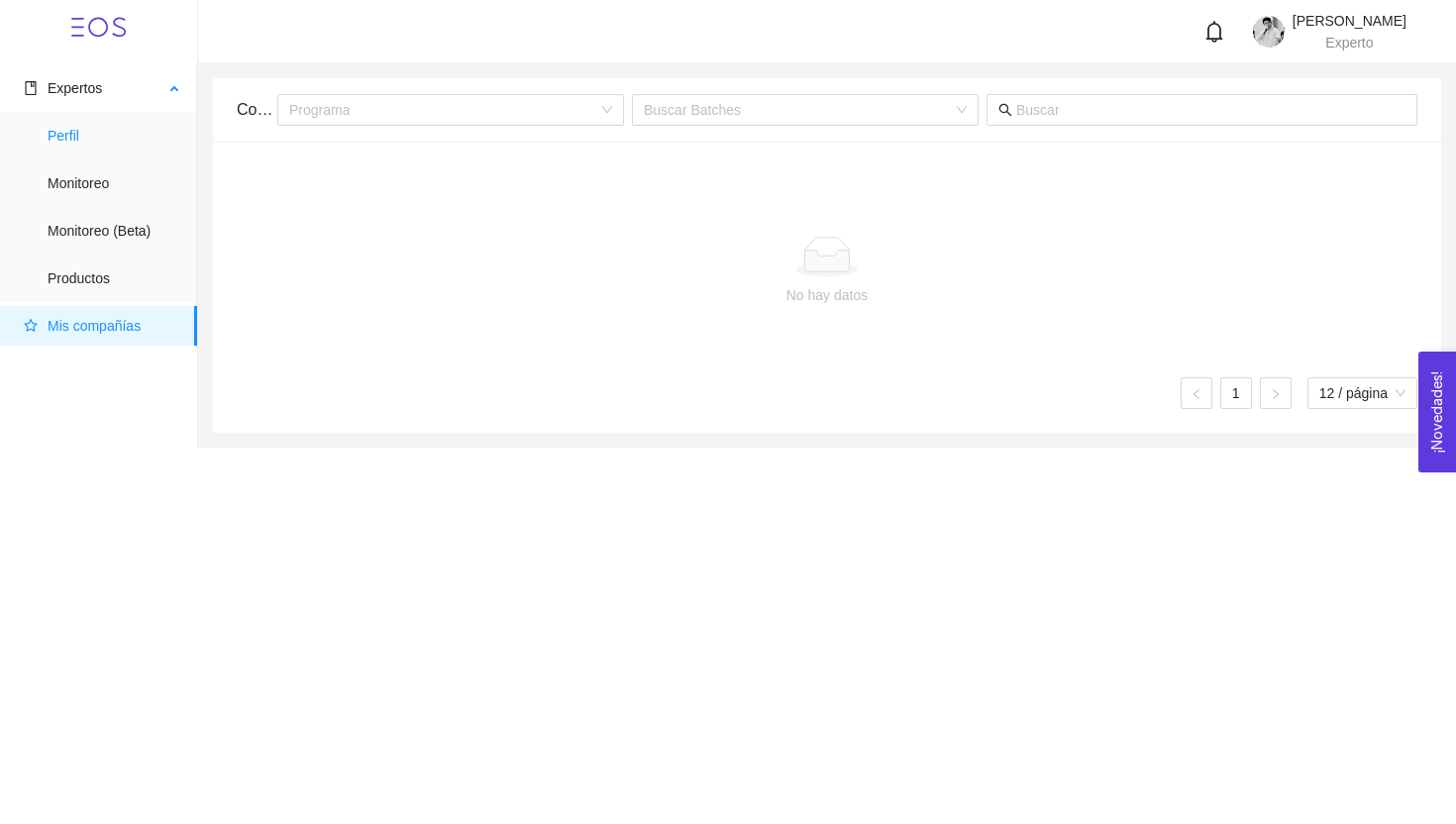 click on "Perfil" at bounding box center (114, 136) 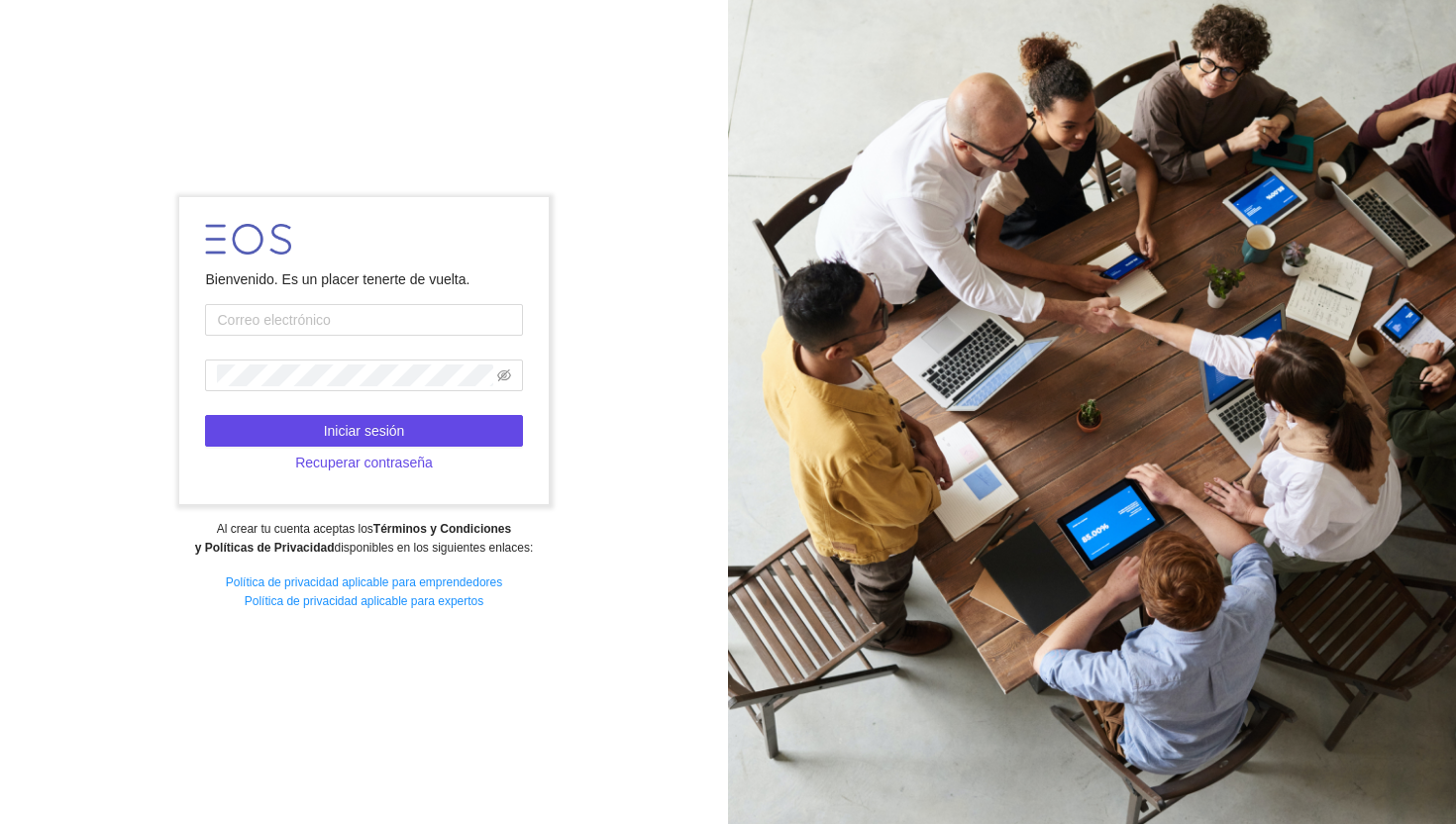 scroll, scrollTop: 0, scrollLeft: 0, axis: both 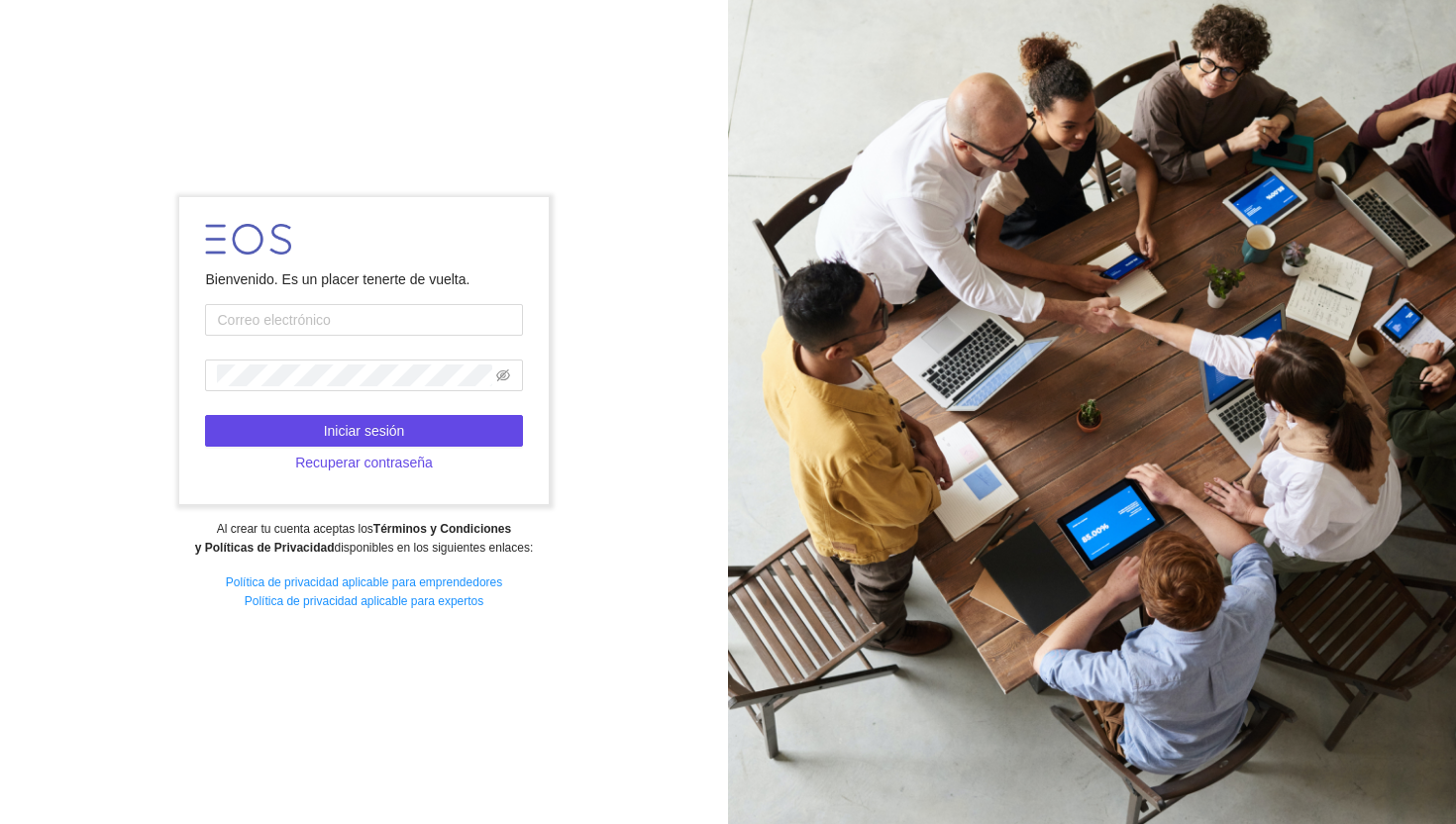 type on "[EMAIL_ADDRESS][DOMAIN_NAME]" 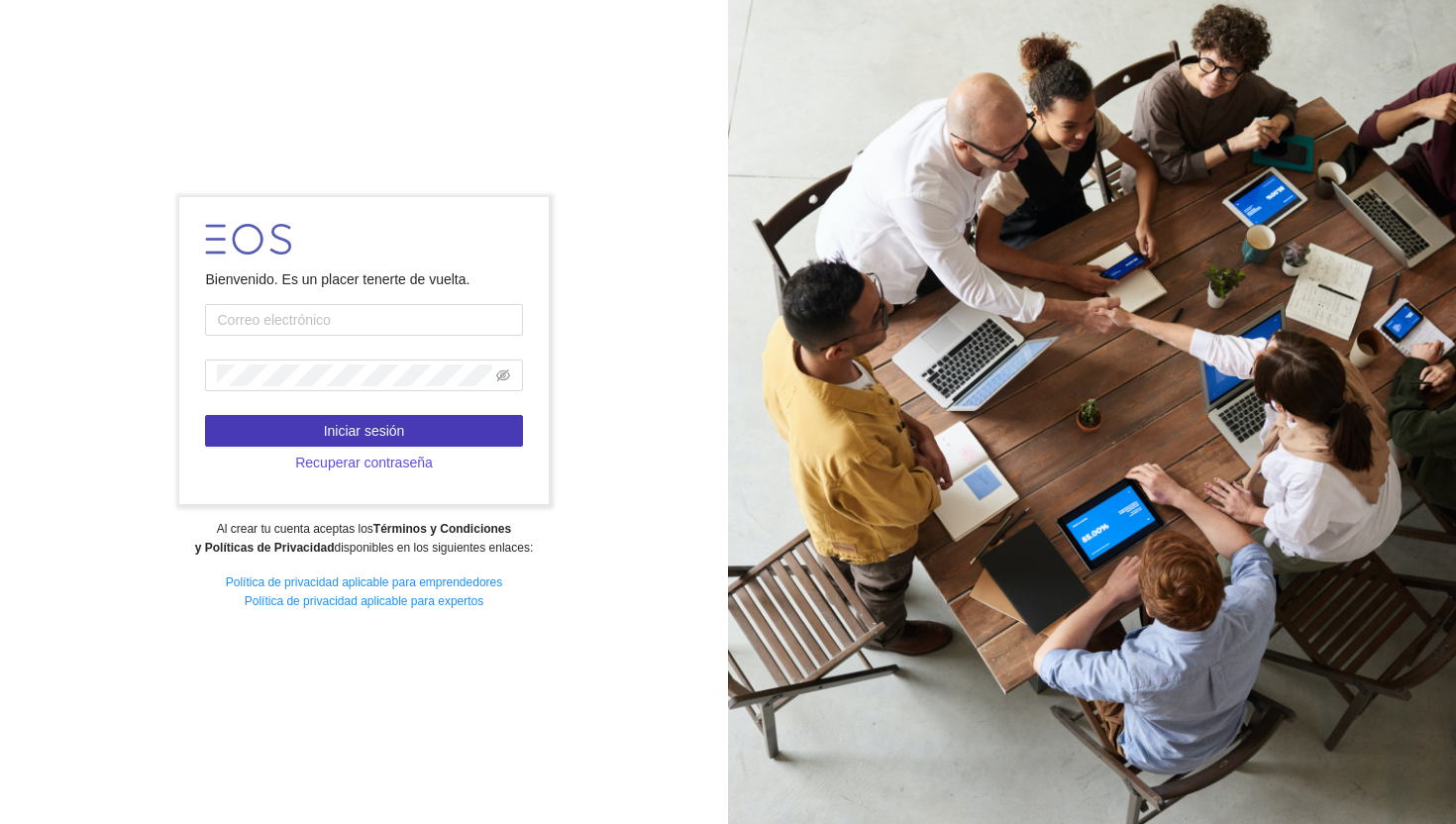 type on "[EMAIL_ADDRESS][DOMAIN_NAME]" 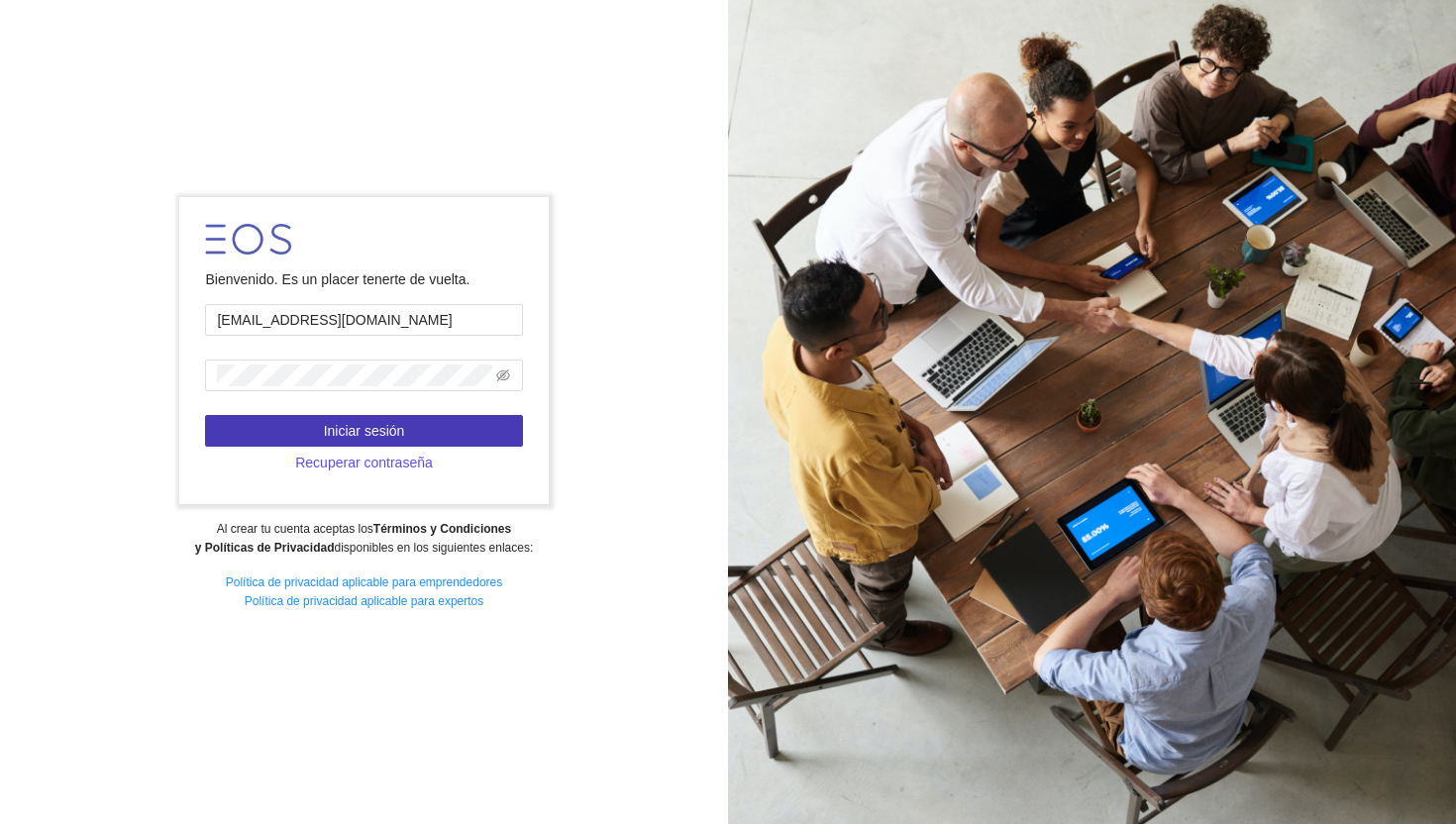 click on "Iniciar sesión" at bounding box center [364, 431] 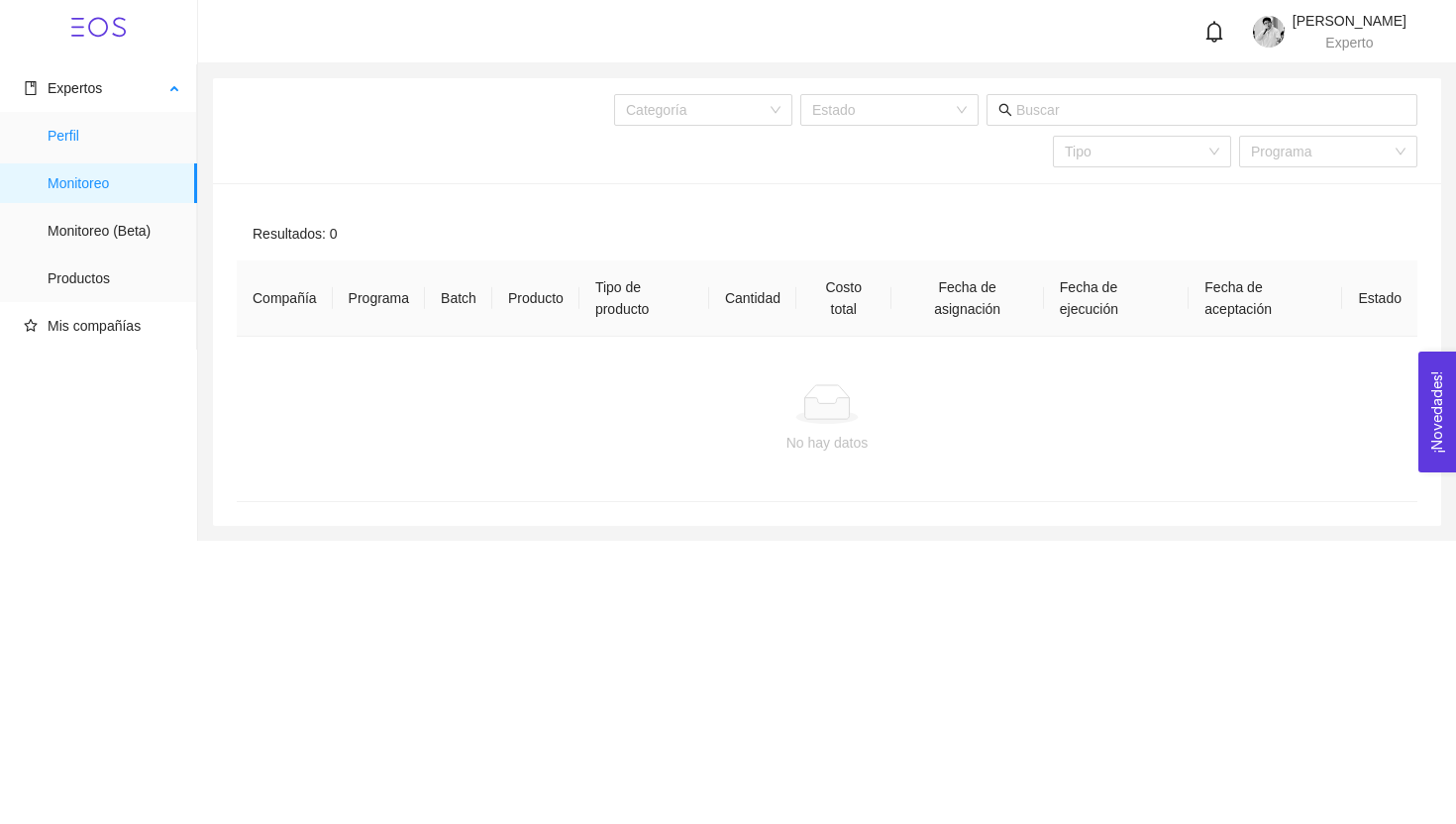 click on "Perfil" at bounding box center [114, 136] 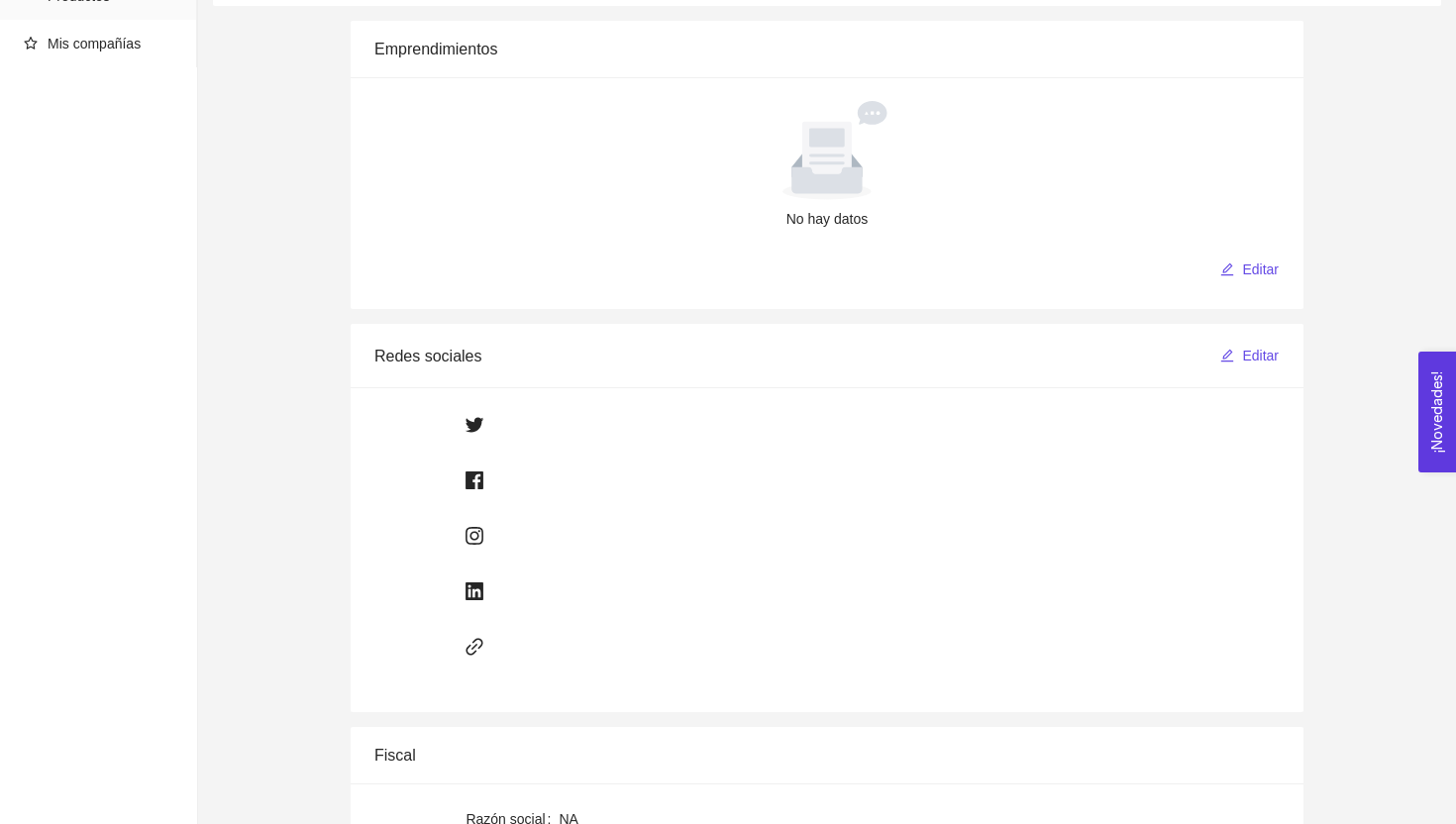 scroll, scrollTop: 304, scrollLeft: 0, axis: vertical 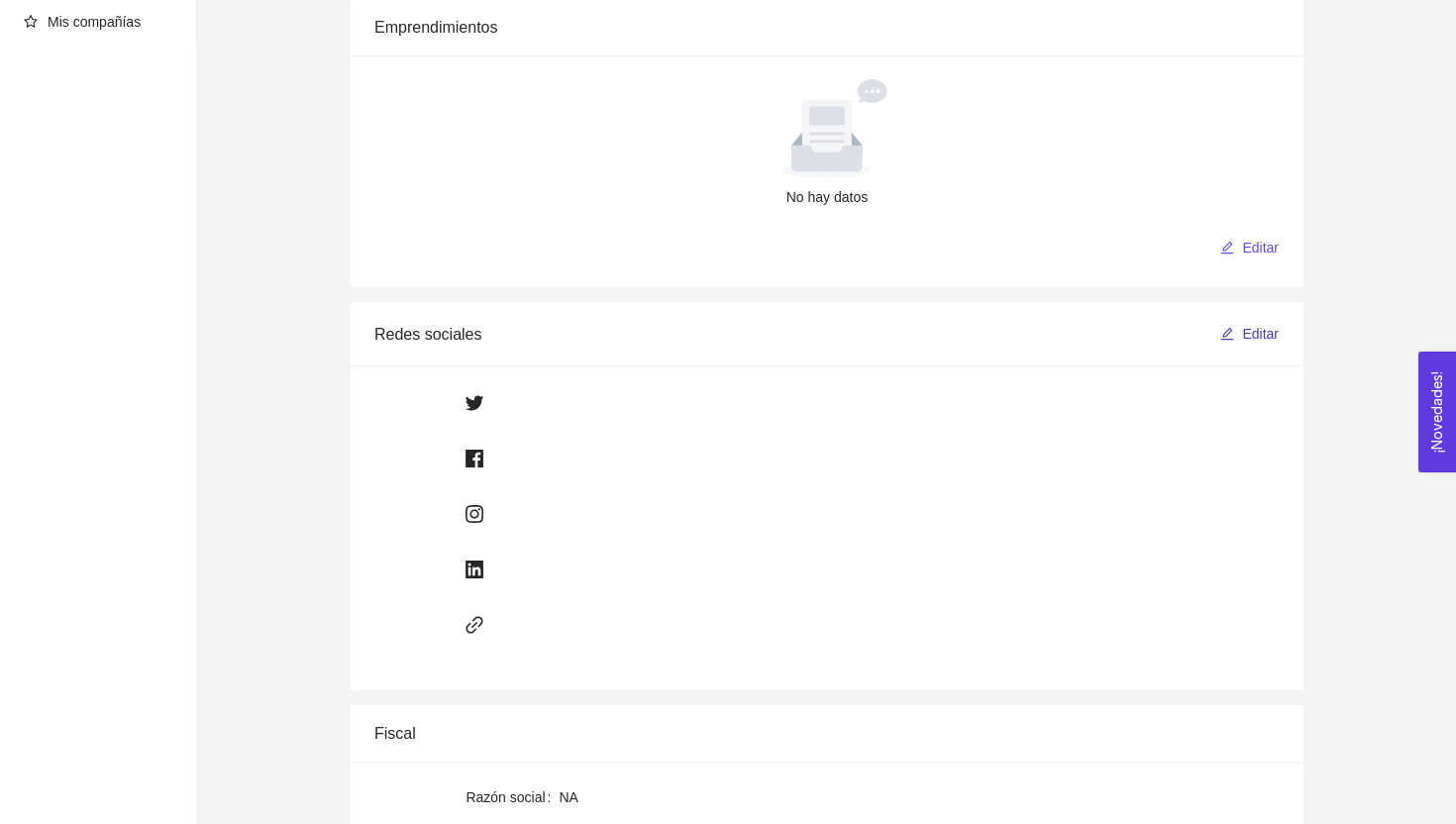 click on "Editar" at bounding box center [1260, 334] 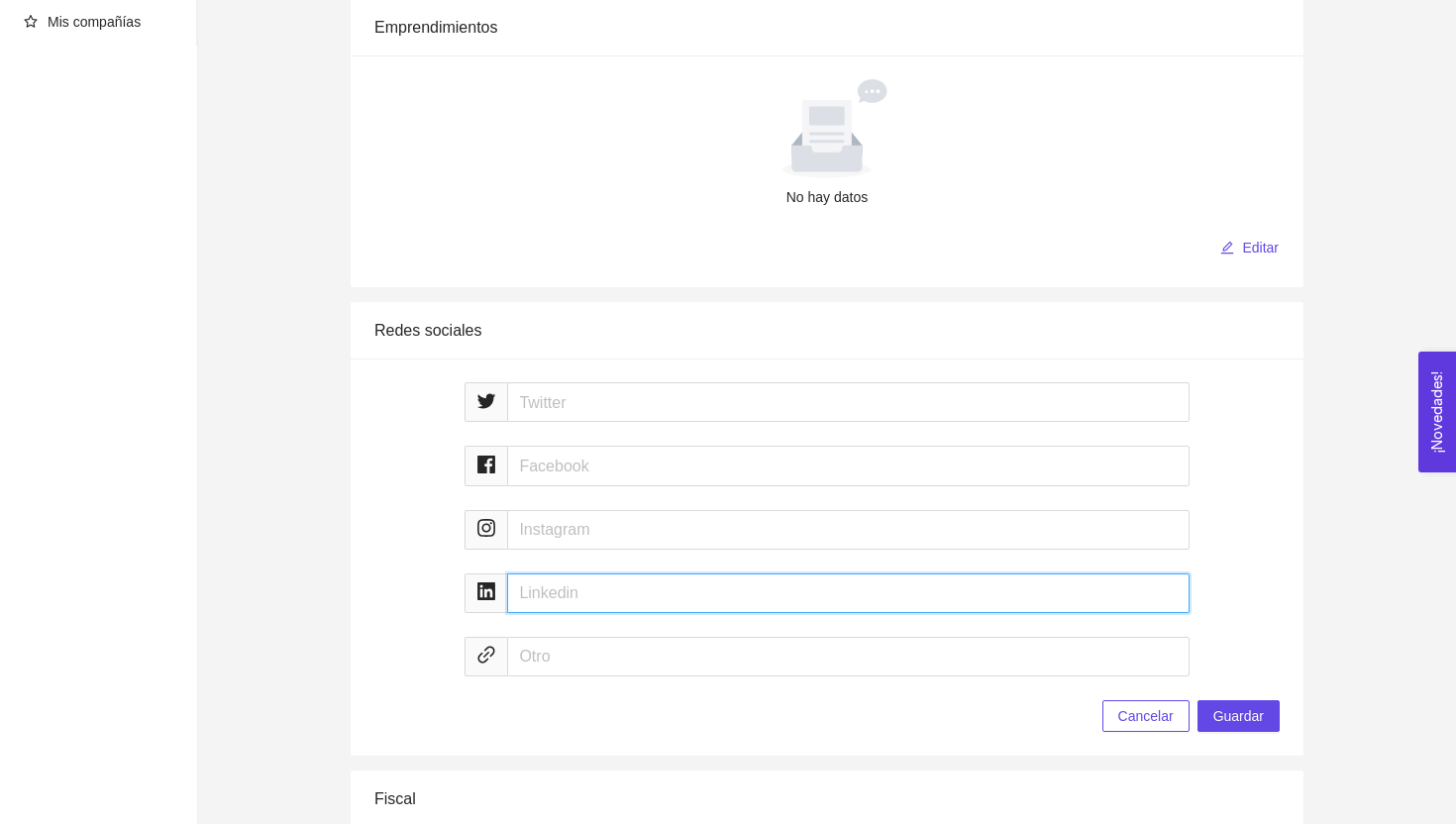 click at bounding box center (848, 593) 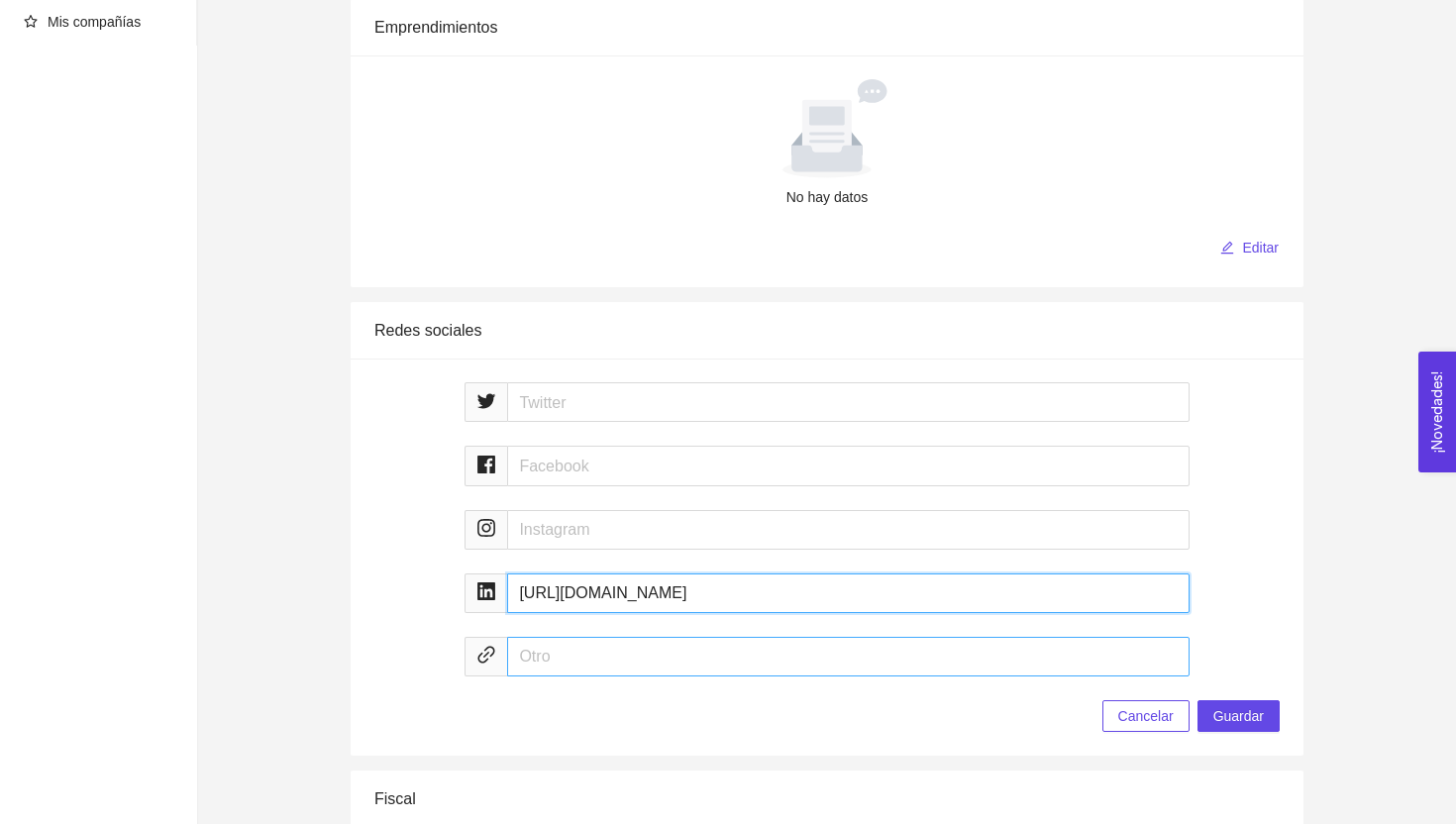 type on "https://www.linkedin.com/in/saavedradavid/" 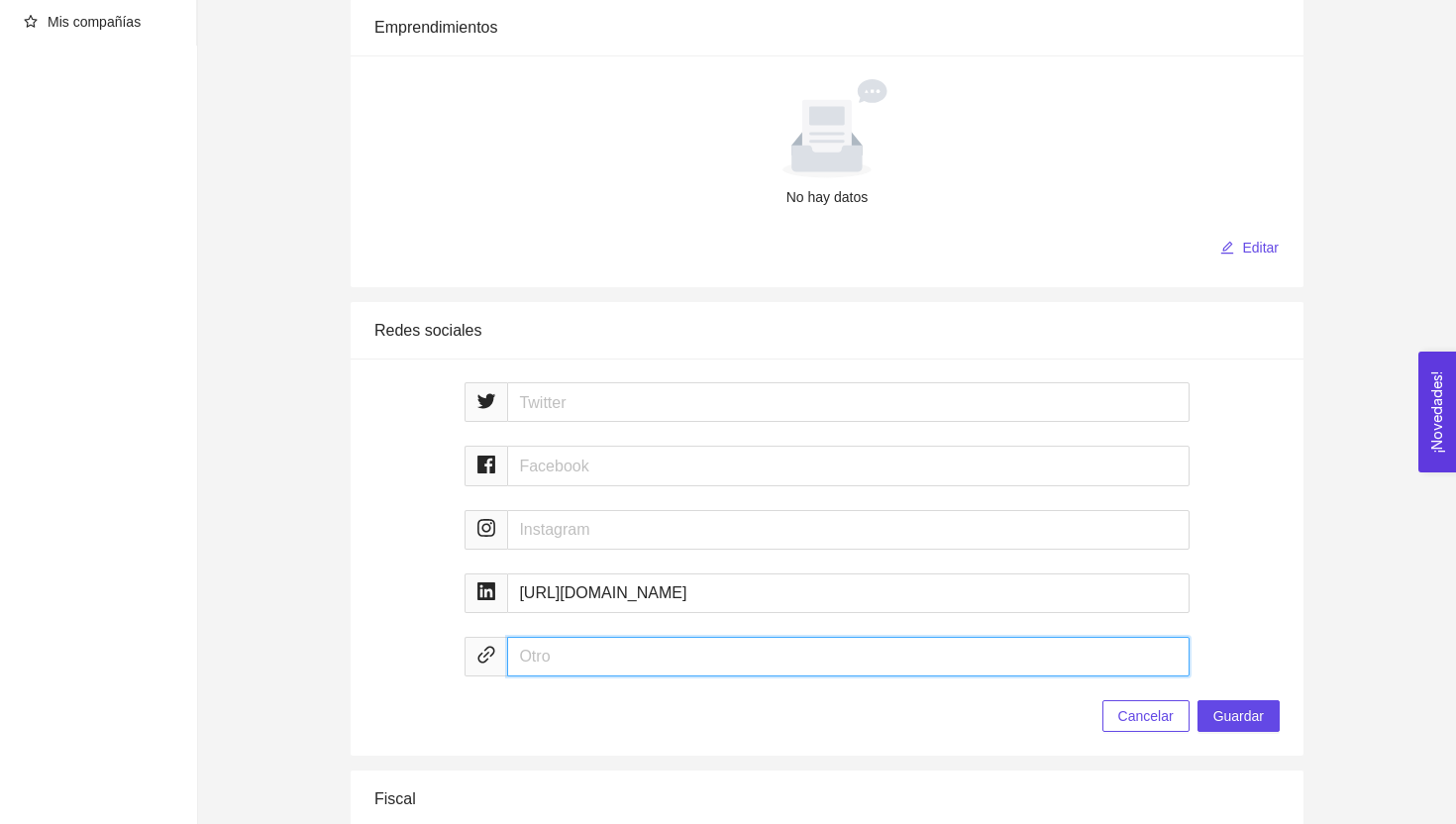 click at bounding box center (848, 657) 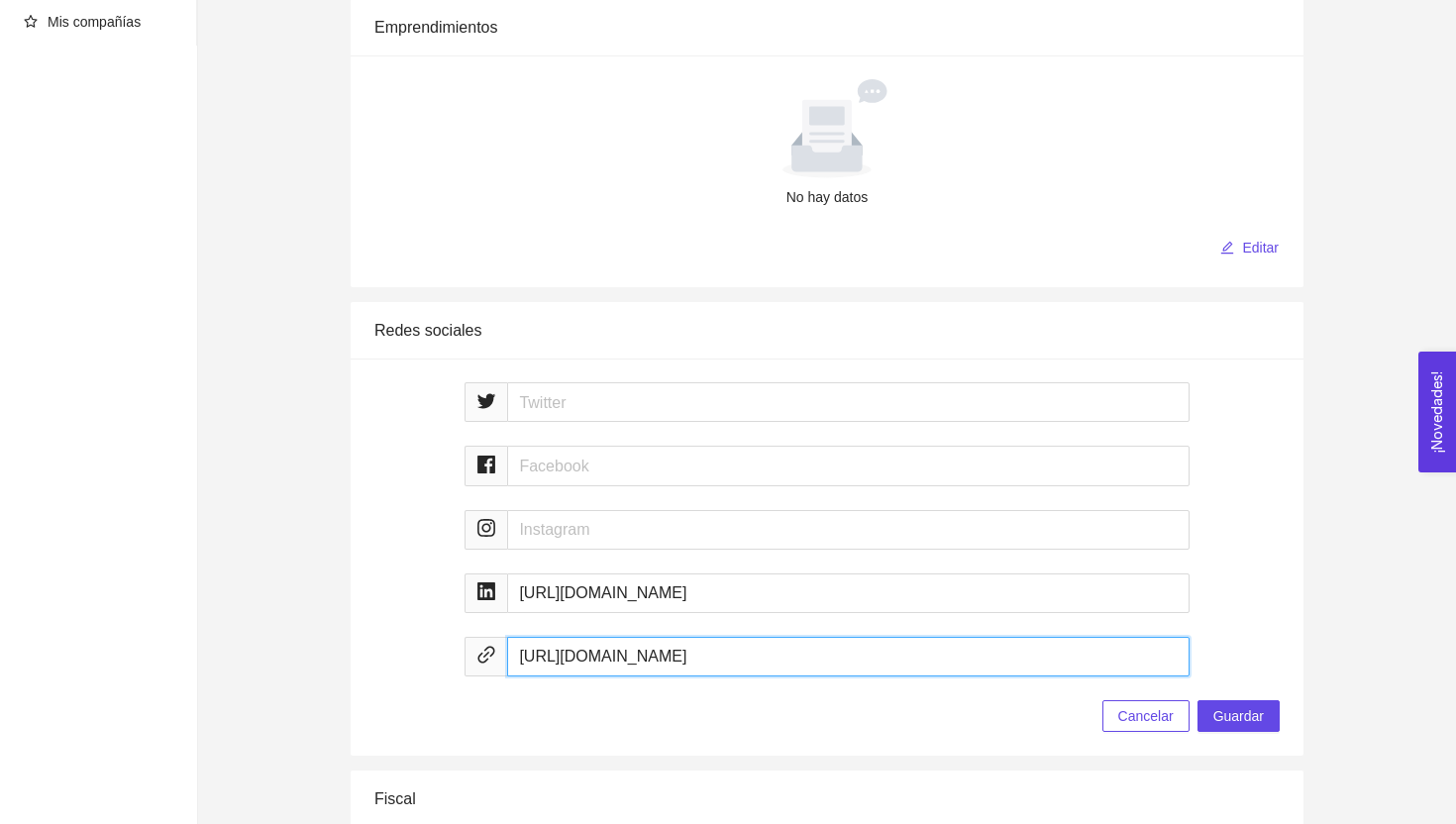 type on "https://davidsaavedra.pro" 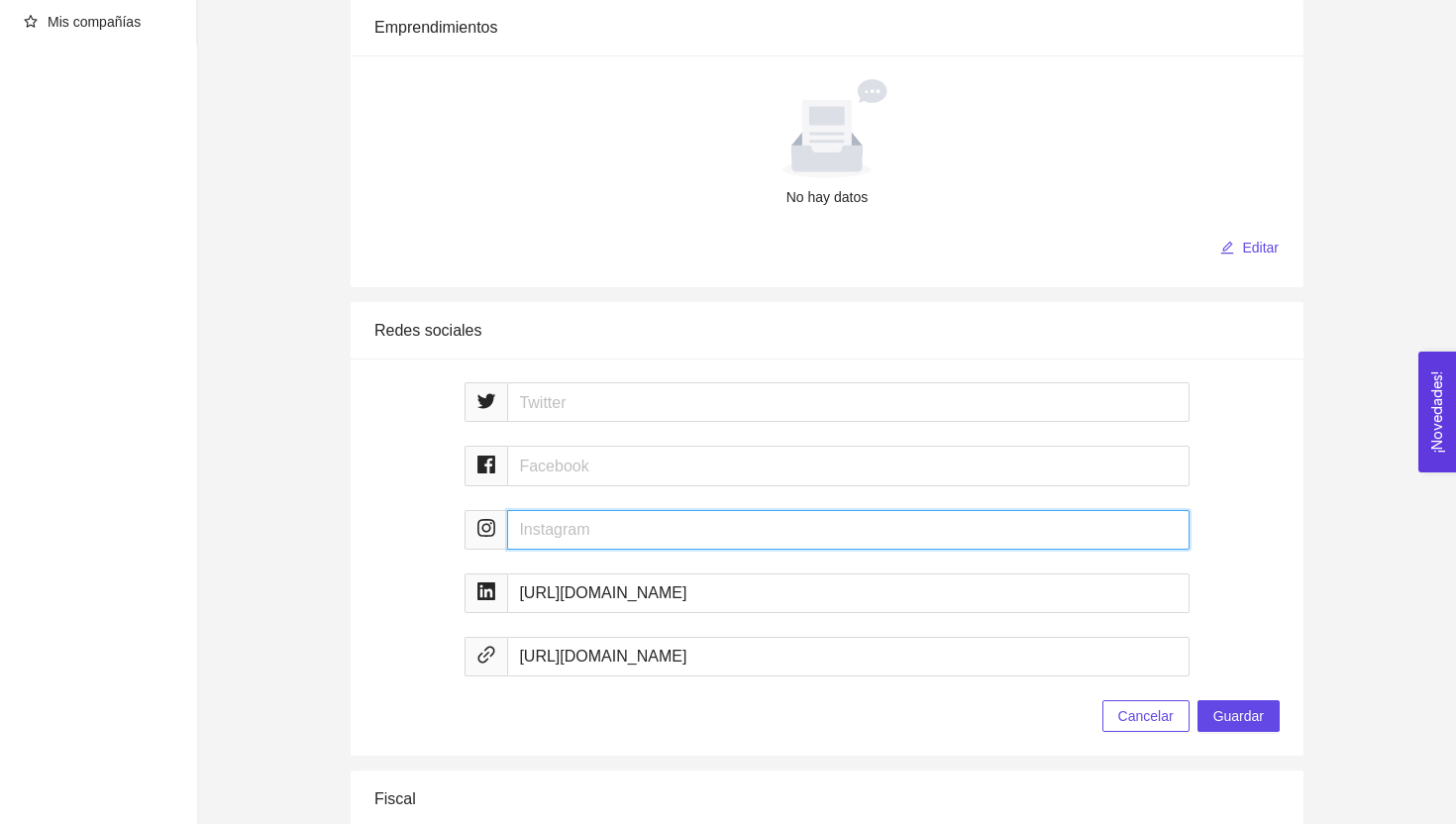 click at bounding box center [848, 530] 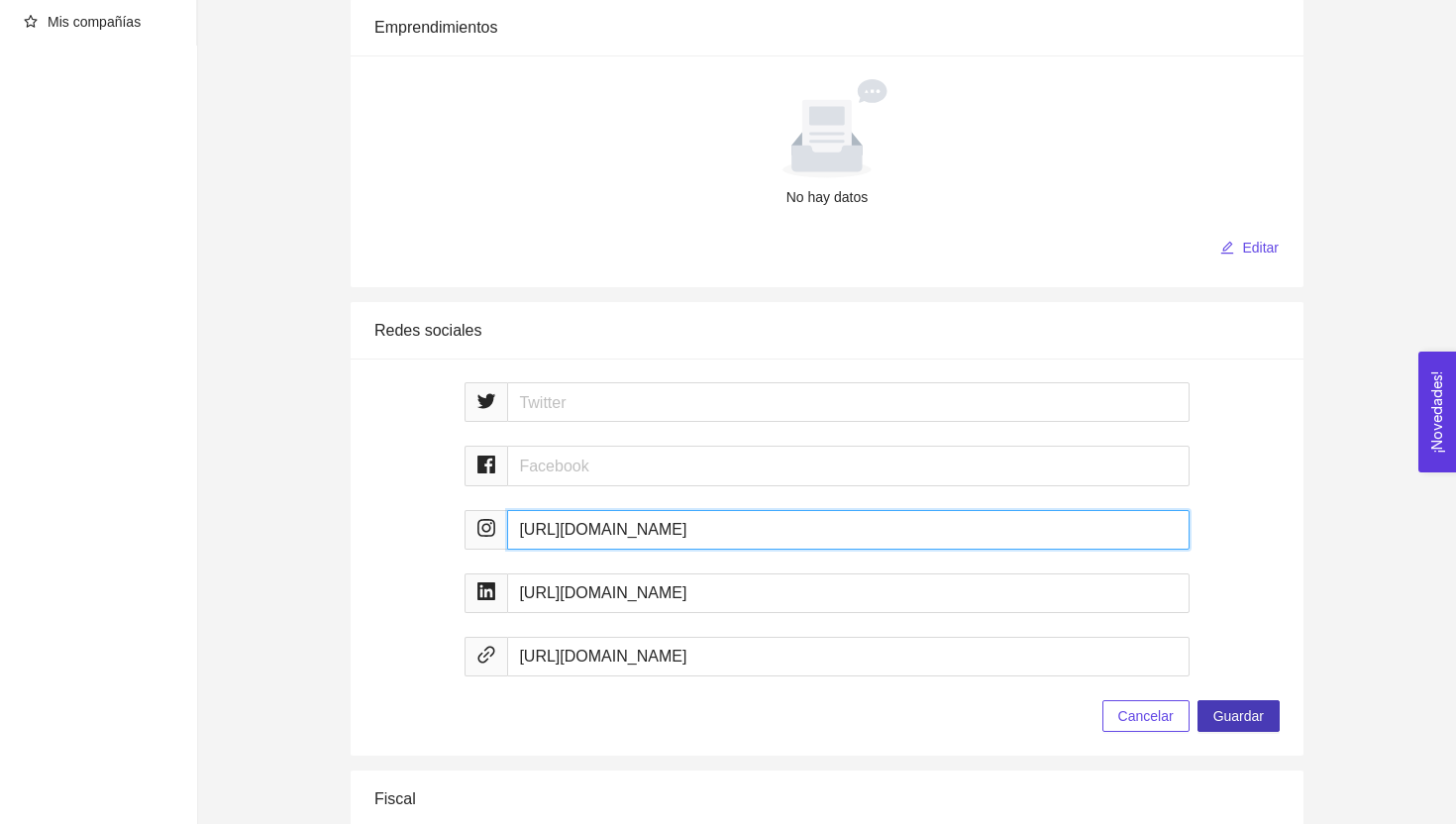 type on "https://www.instagram.com/davidsaavedraofficial/" 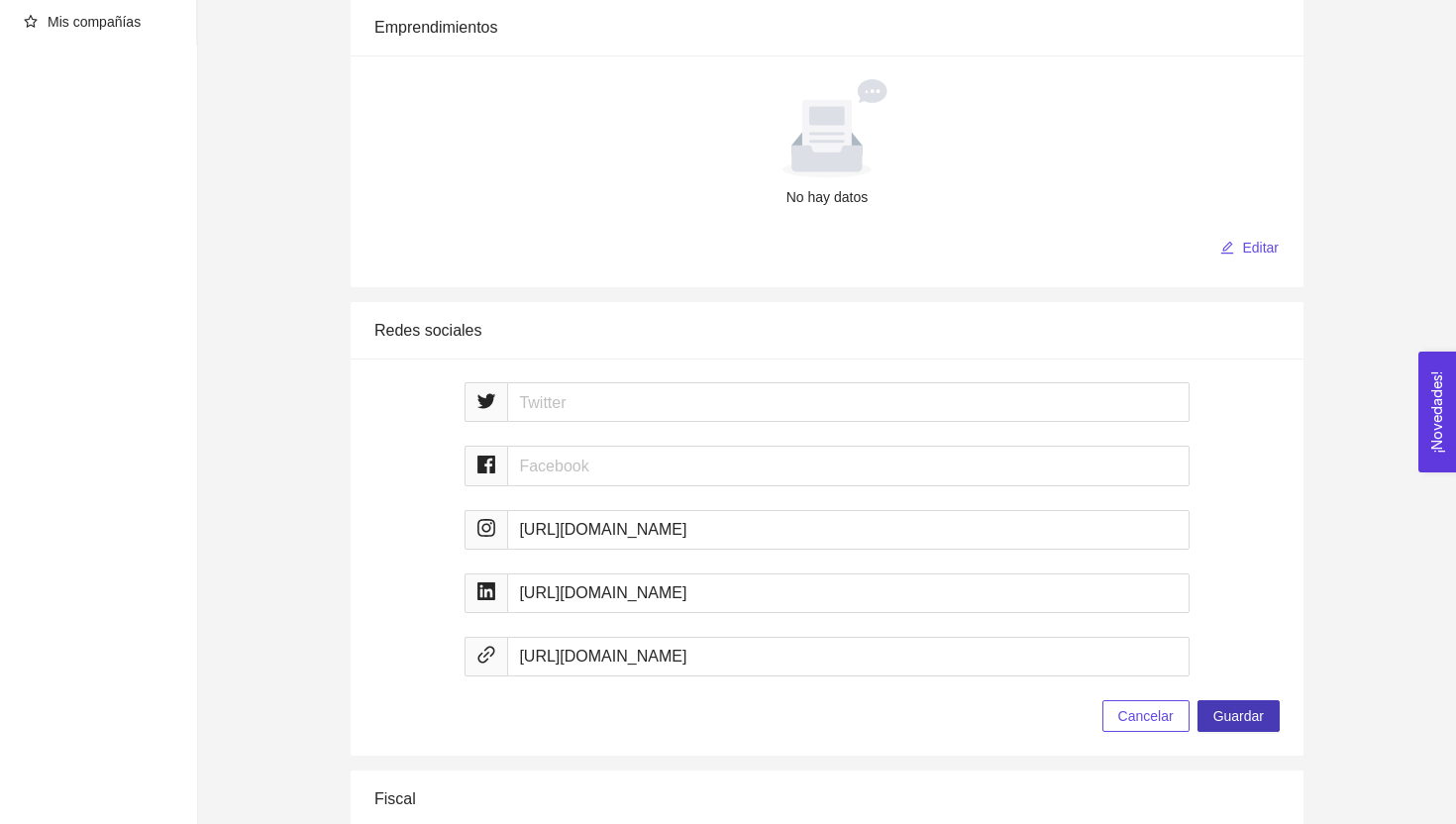 click on "Guardar" at bounding box center (1238, 716) 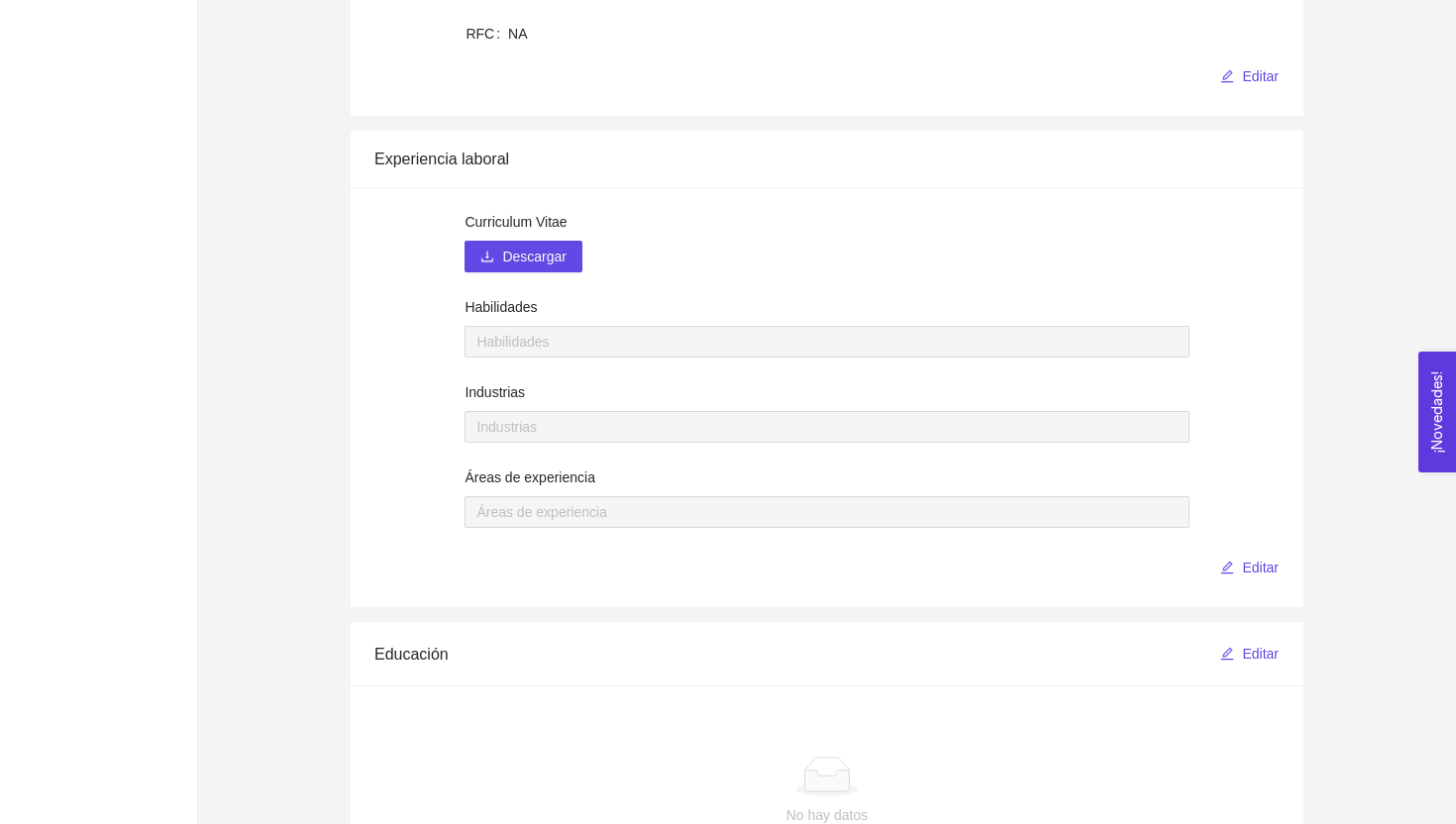 scroll, scrollTop: 1110, scrollLeft: 0, axis: vertical 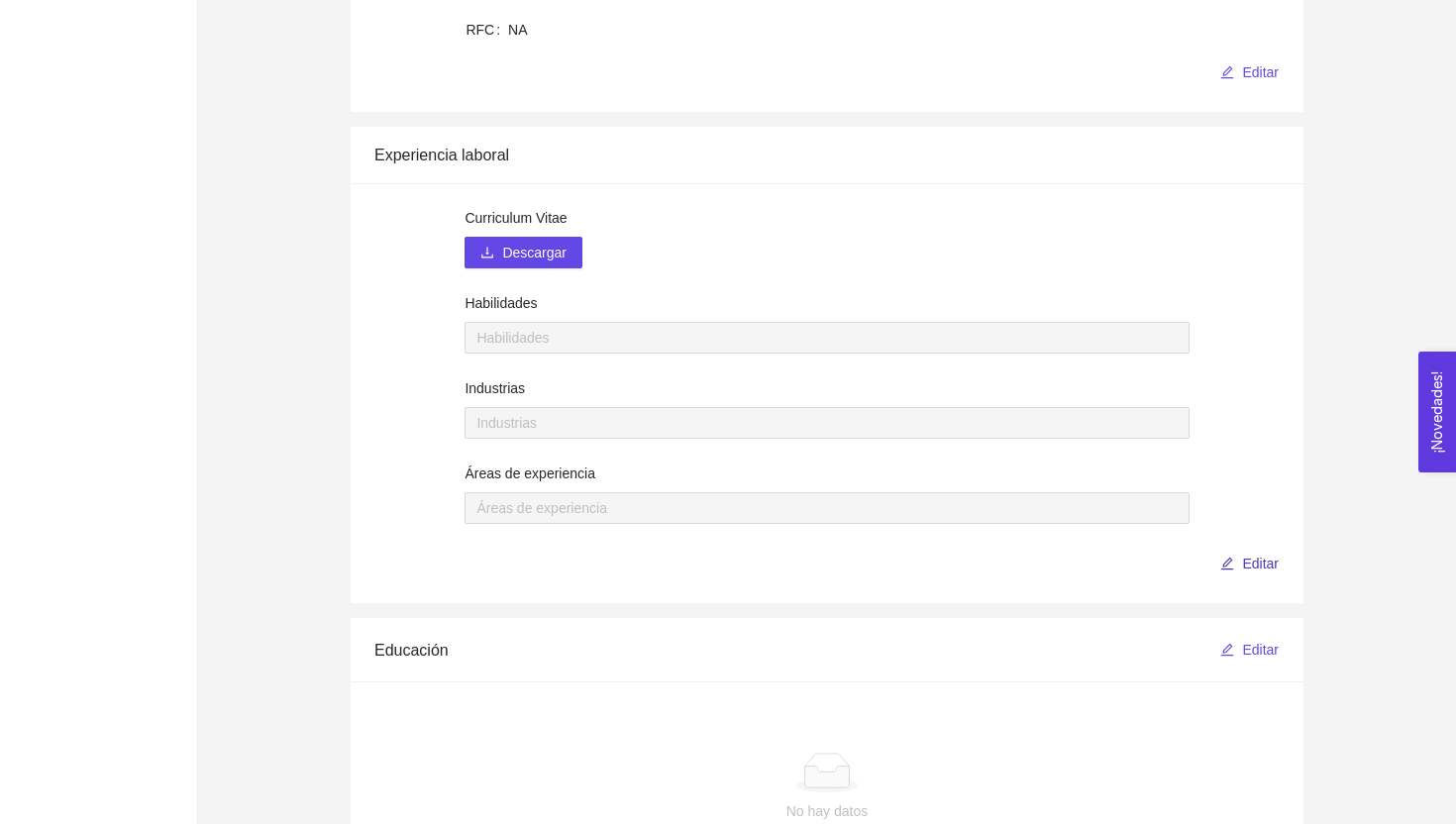 click on "Editar" at bounding box center (1260, 564) 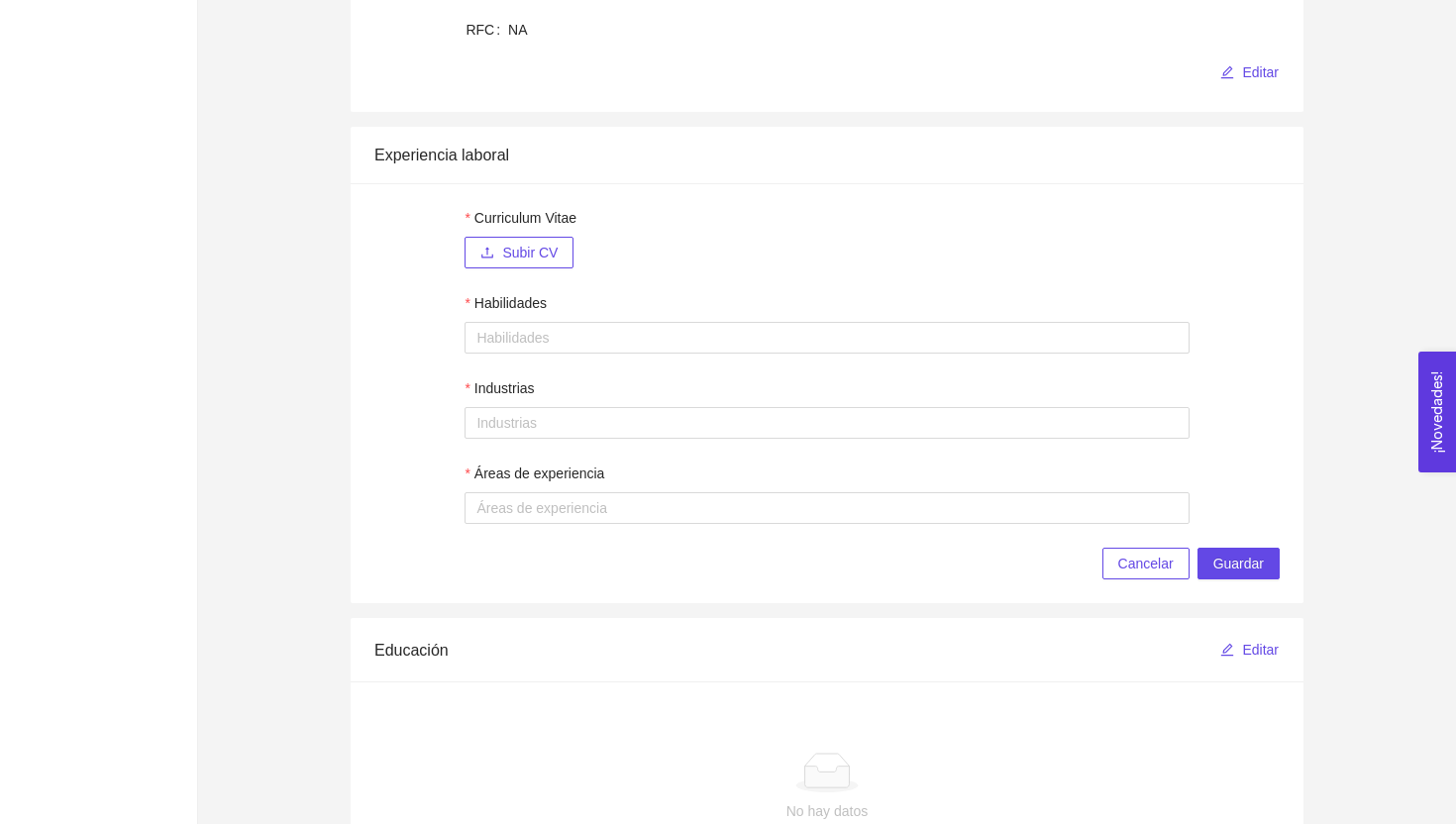 click on "Cancelar" at bounding box center (1146, 564) 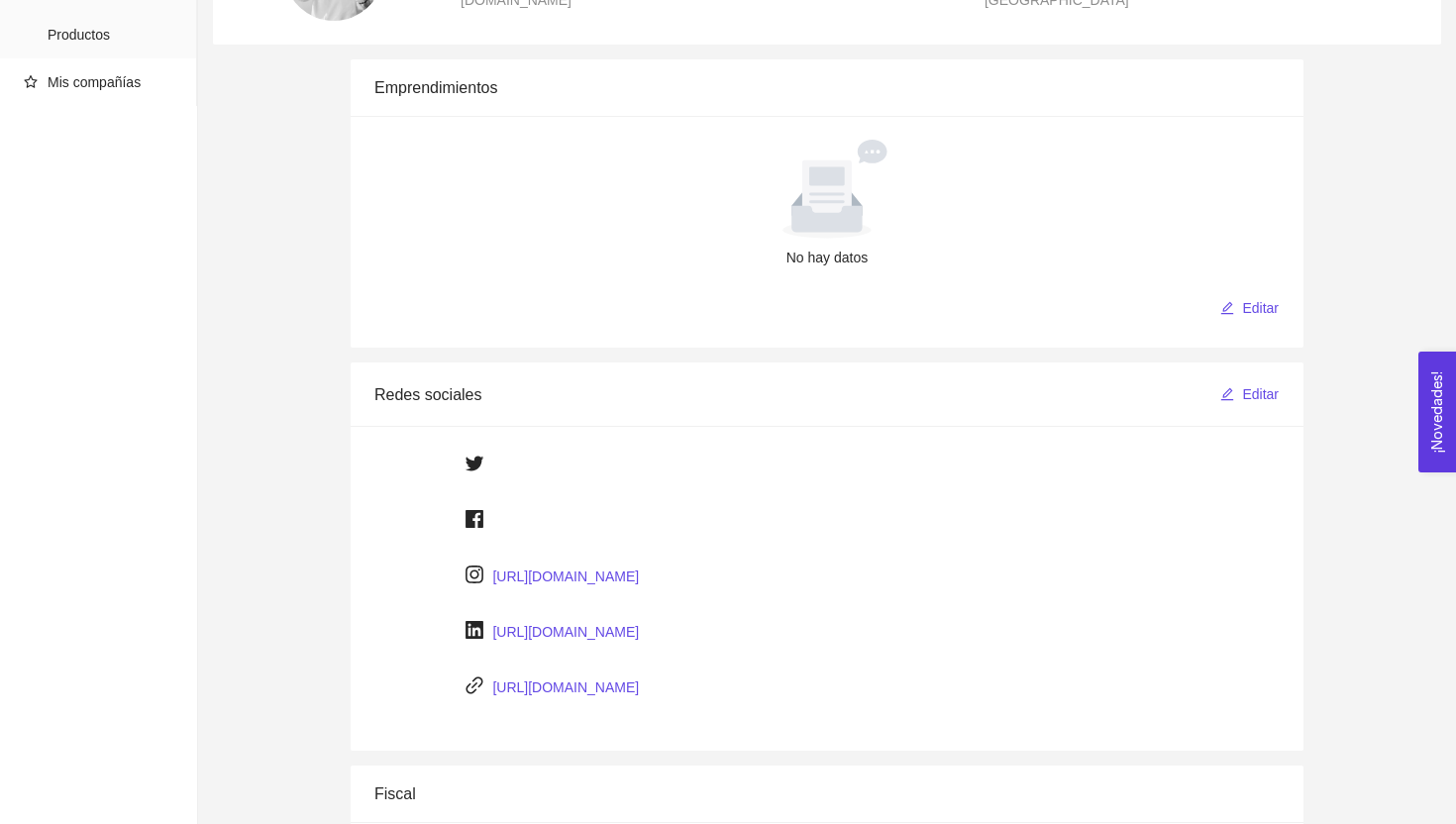 scroll, scrollTop: 0, scrollLeft: 0, axis: both 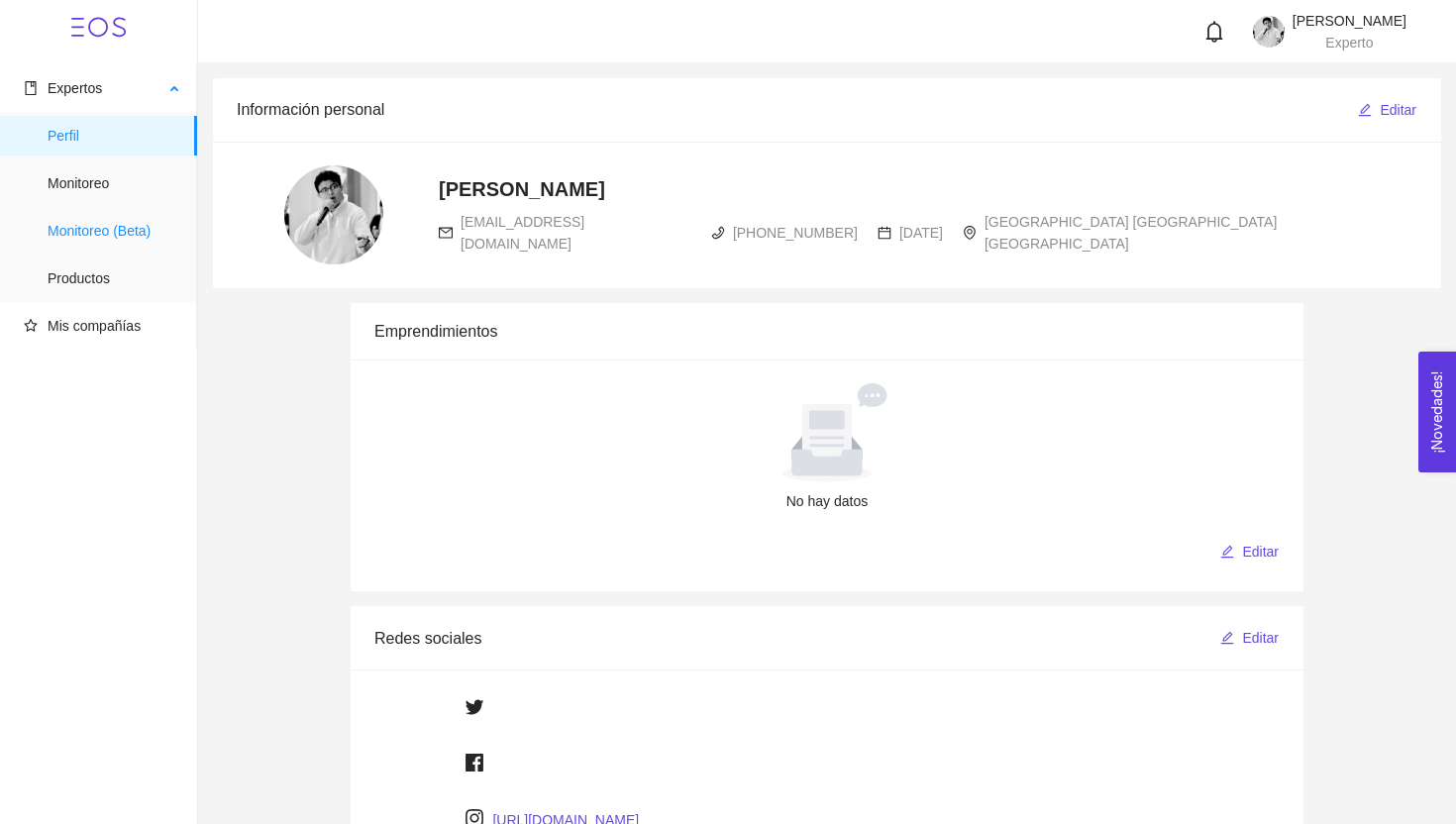 click on "Monitoreo (Beta)" at bounding box center (114, 231) 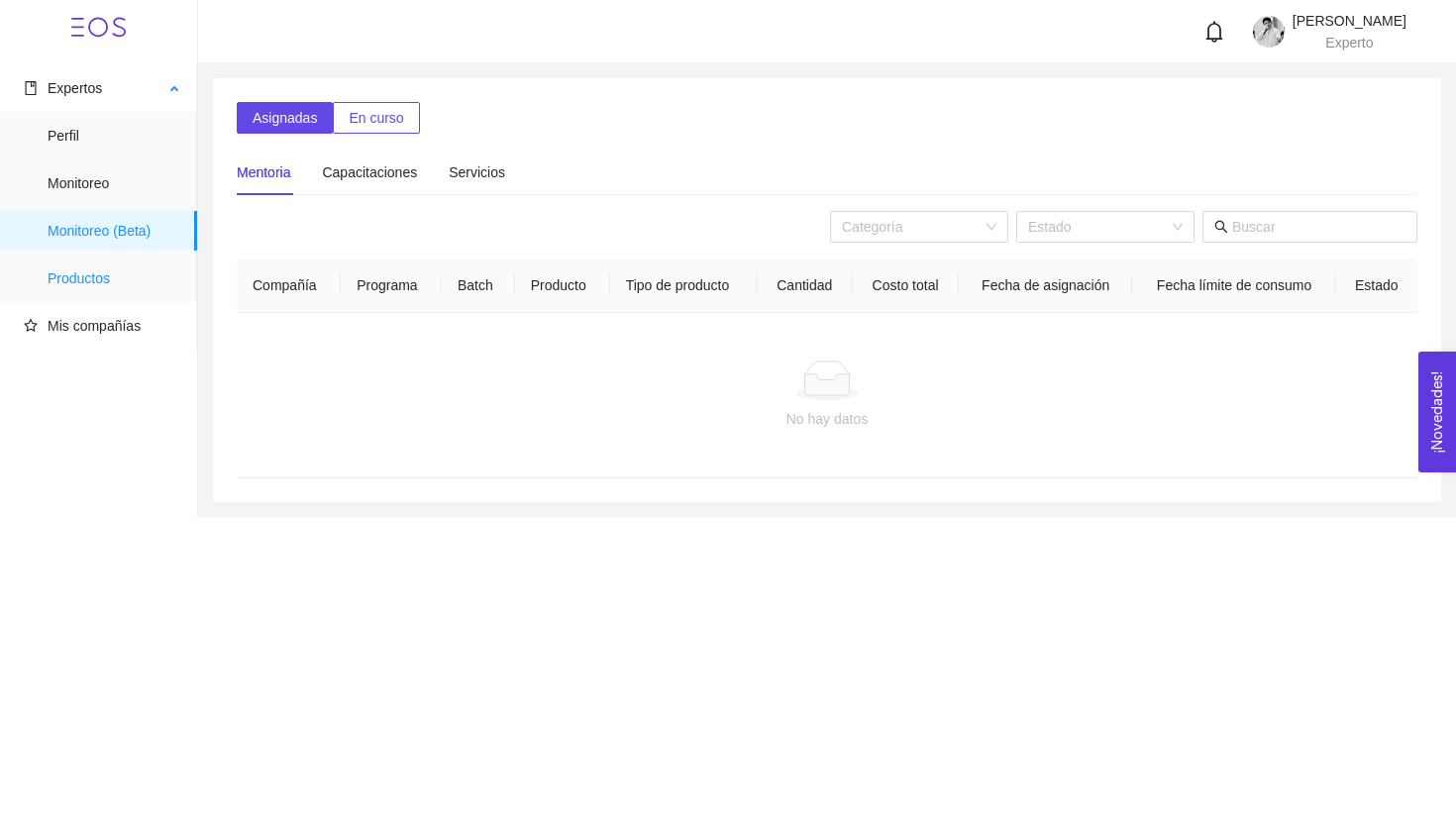click on "Productos" at bounding box center [114, 278] 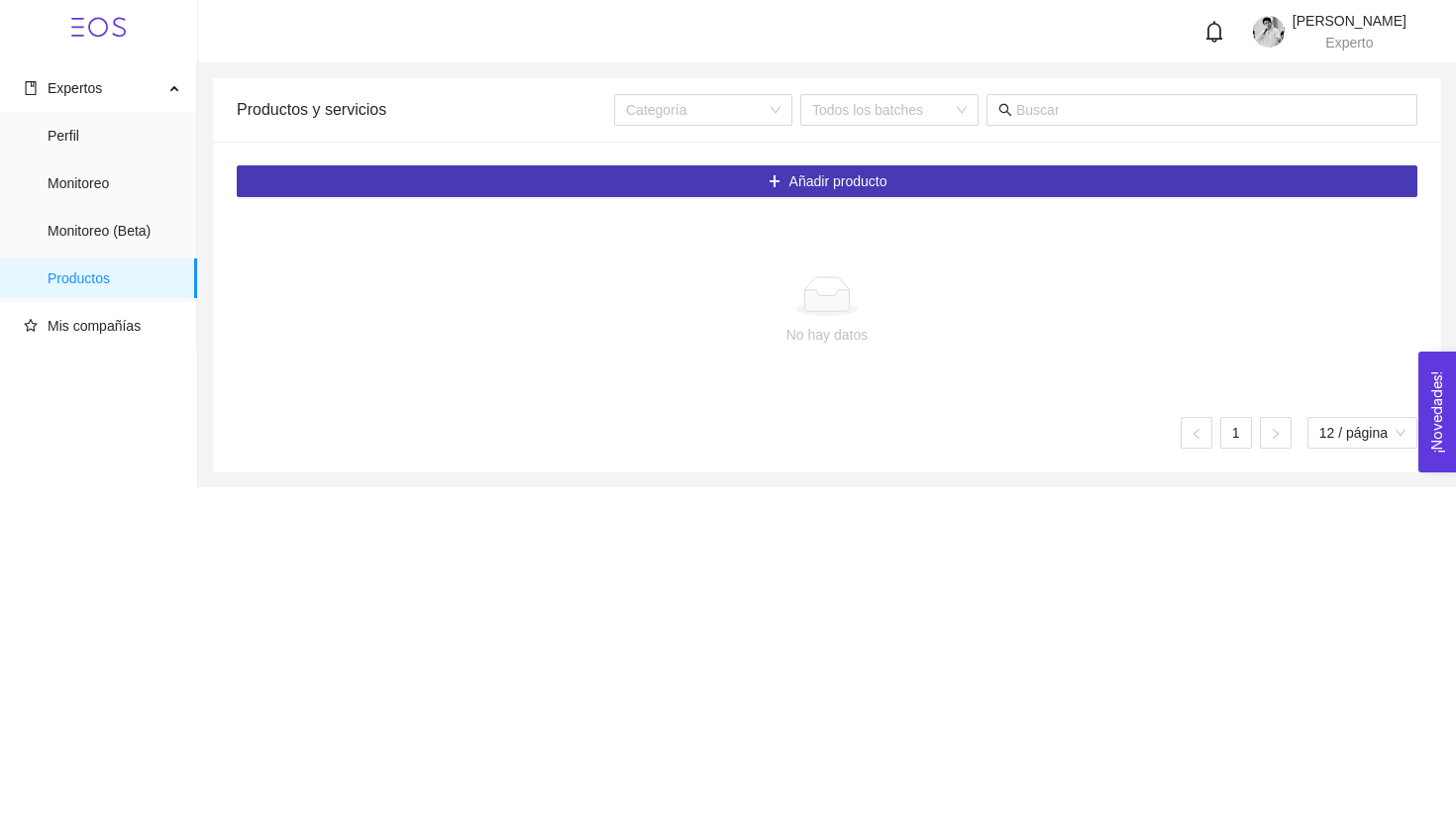 click on "Añadir producto" at bounding box center [827, 181] 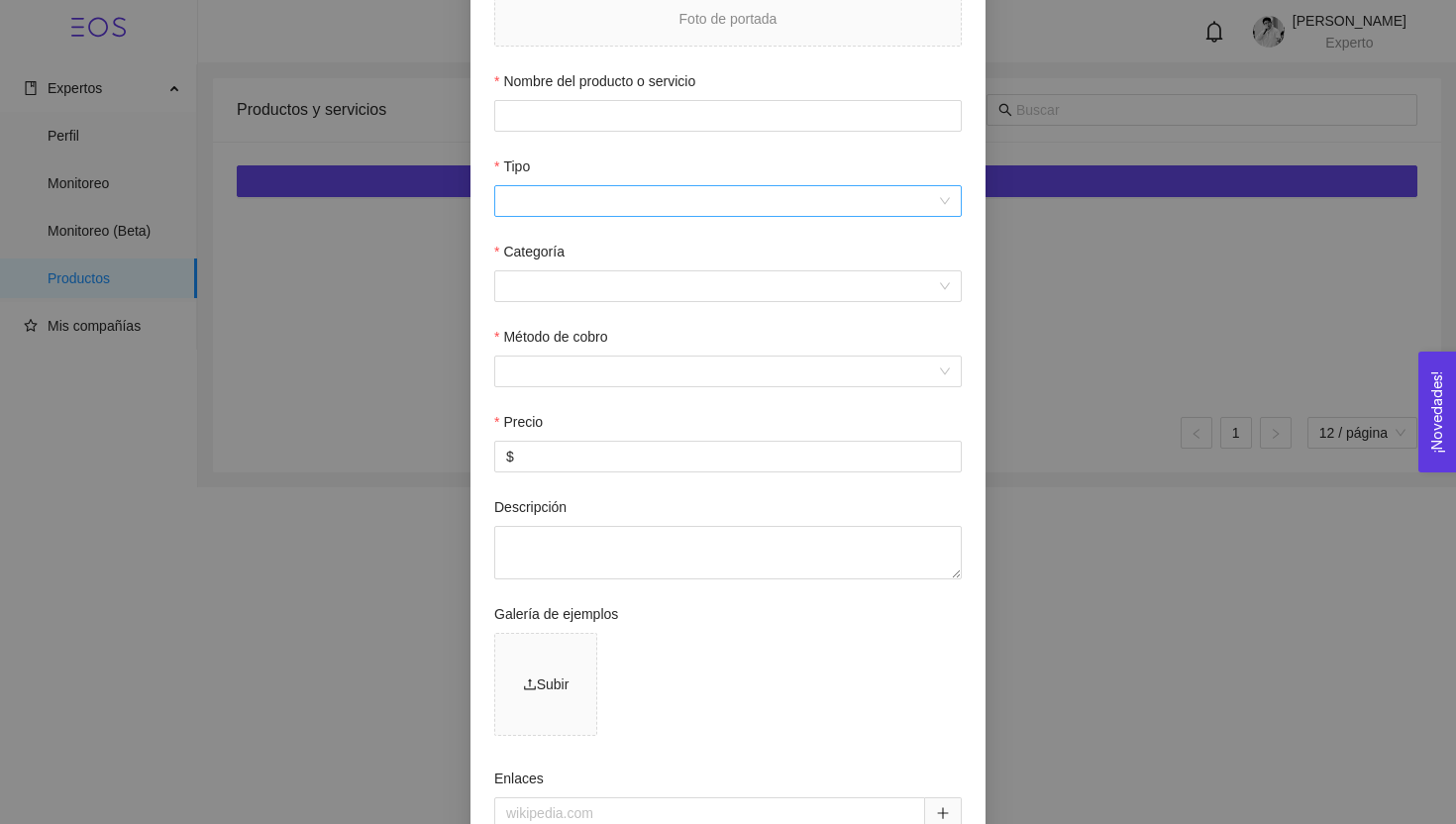 scroll, scrollTop: 299, scrollLeft: 0, axis: vertical 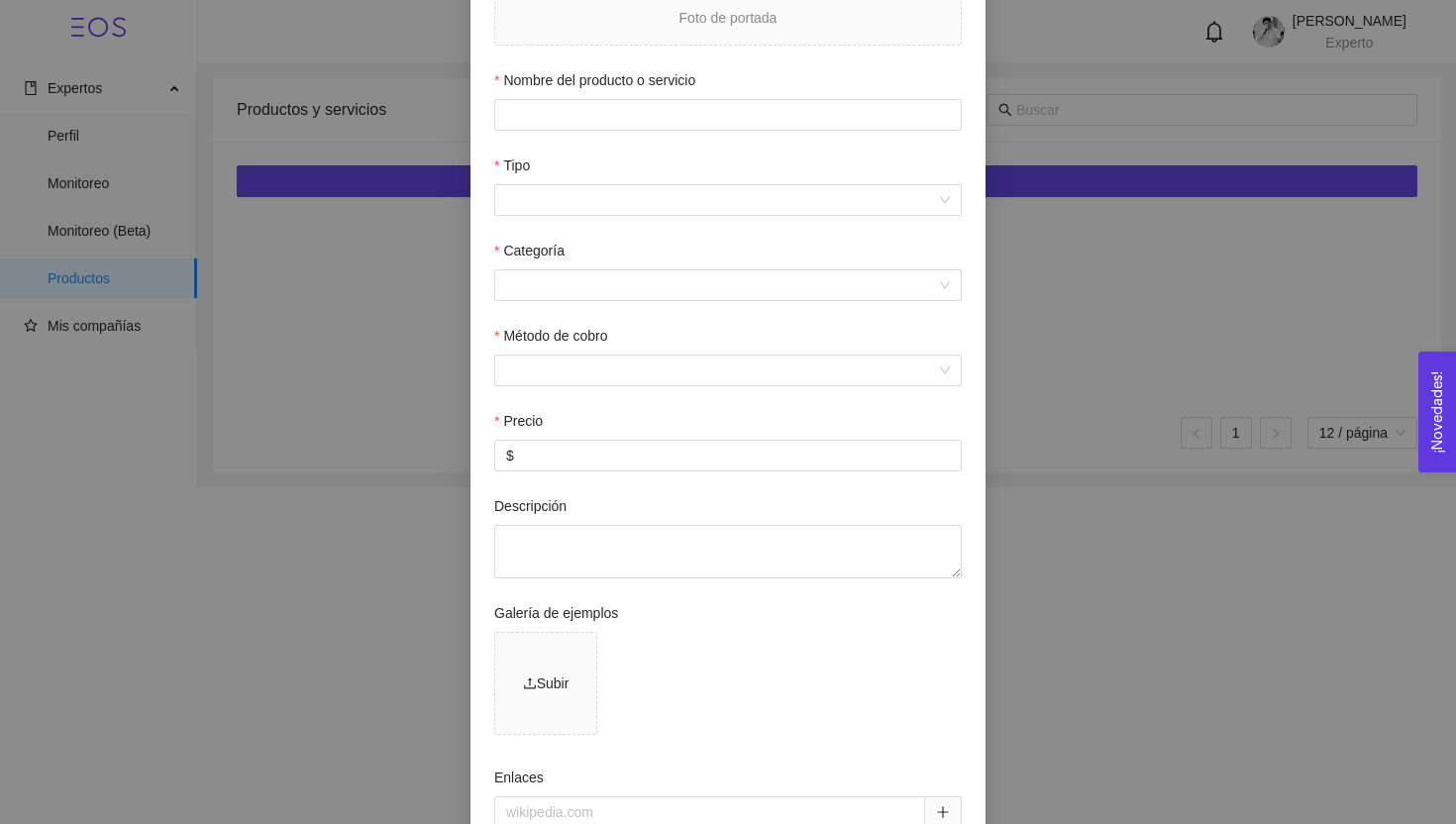click on "Producto o servicio Una vez que hayas creado el producto ya no podrás editar su precio y tipo. Foto de portada Nombre del producto o servicio Tipo Categoría Método de cobro Precio $ Descripción Galería de ejemplos   Subir Enlaces Adjuntar archivo Cancelar Guardar" at bounding box center [728, 412] 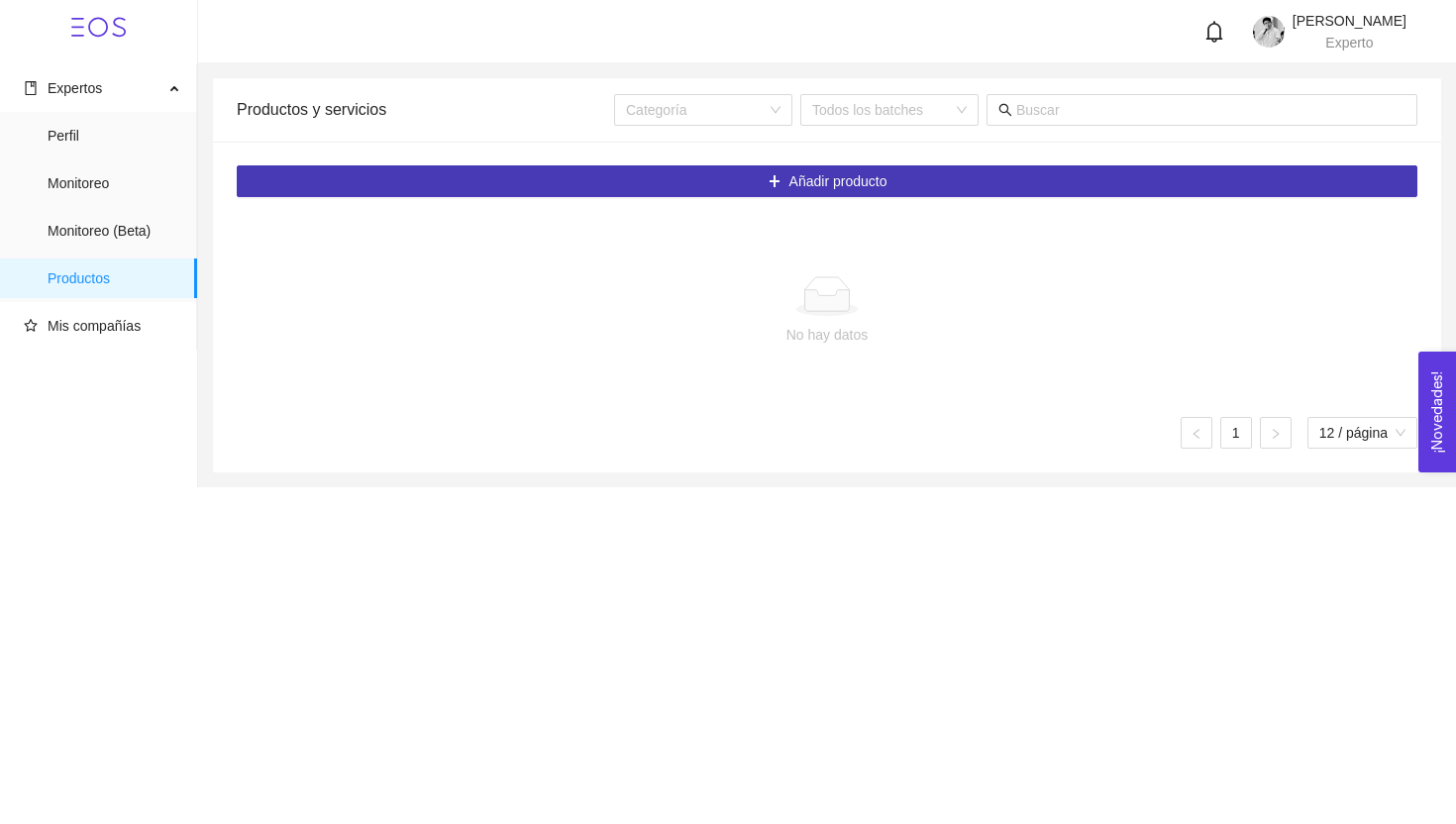 click on "Añadir producto" at bounding box center [827, 181] 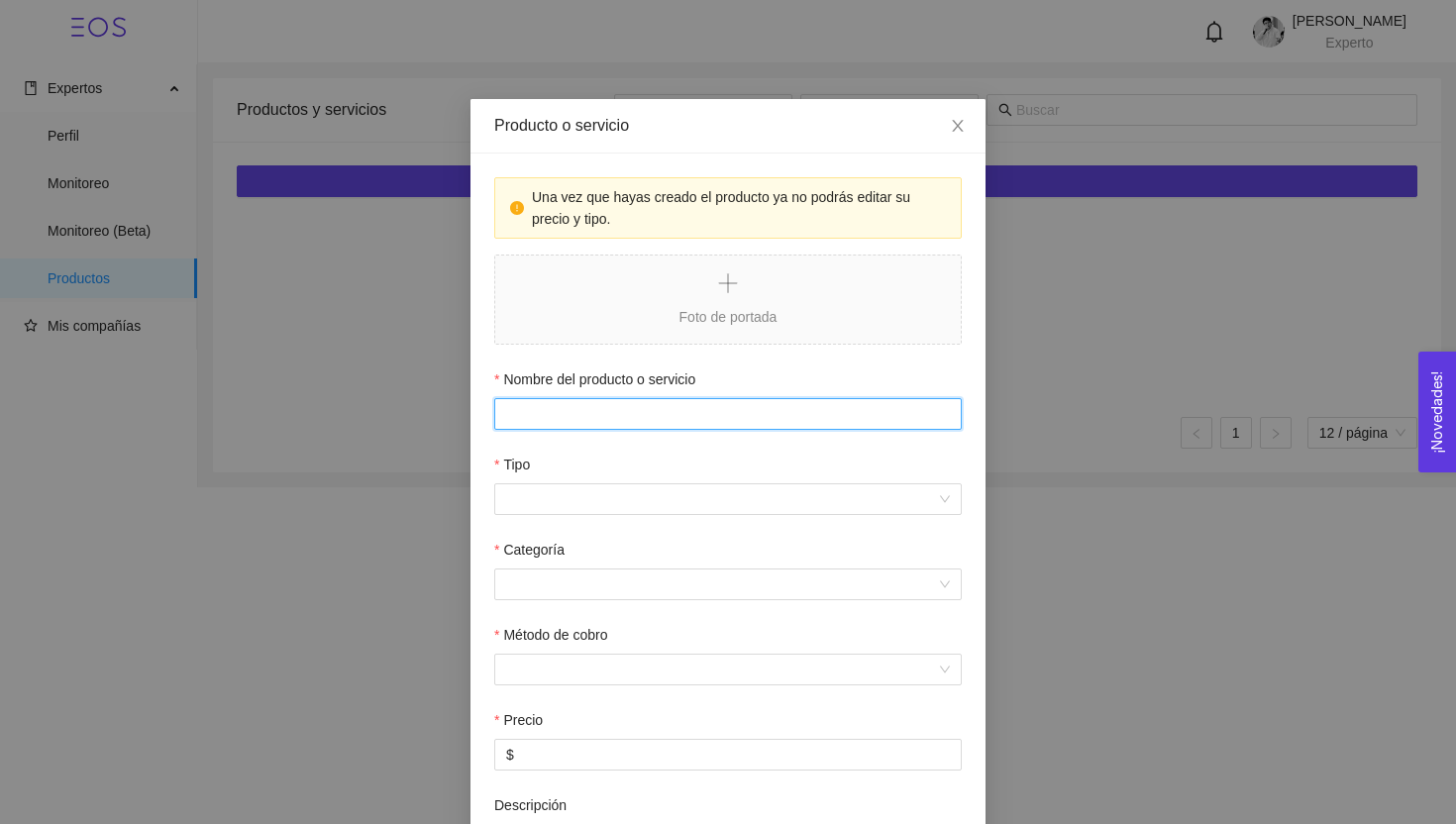 click on "Nombre del producto o servicio" at bounding box center (728, 414) 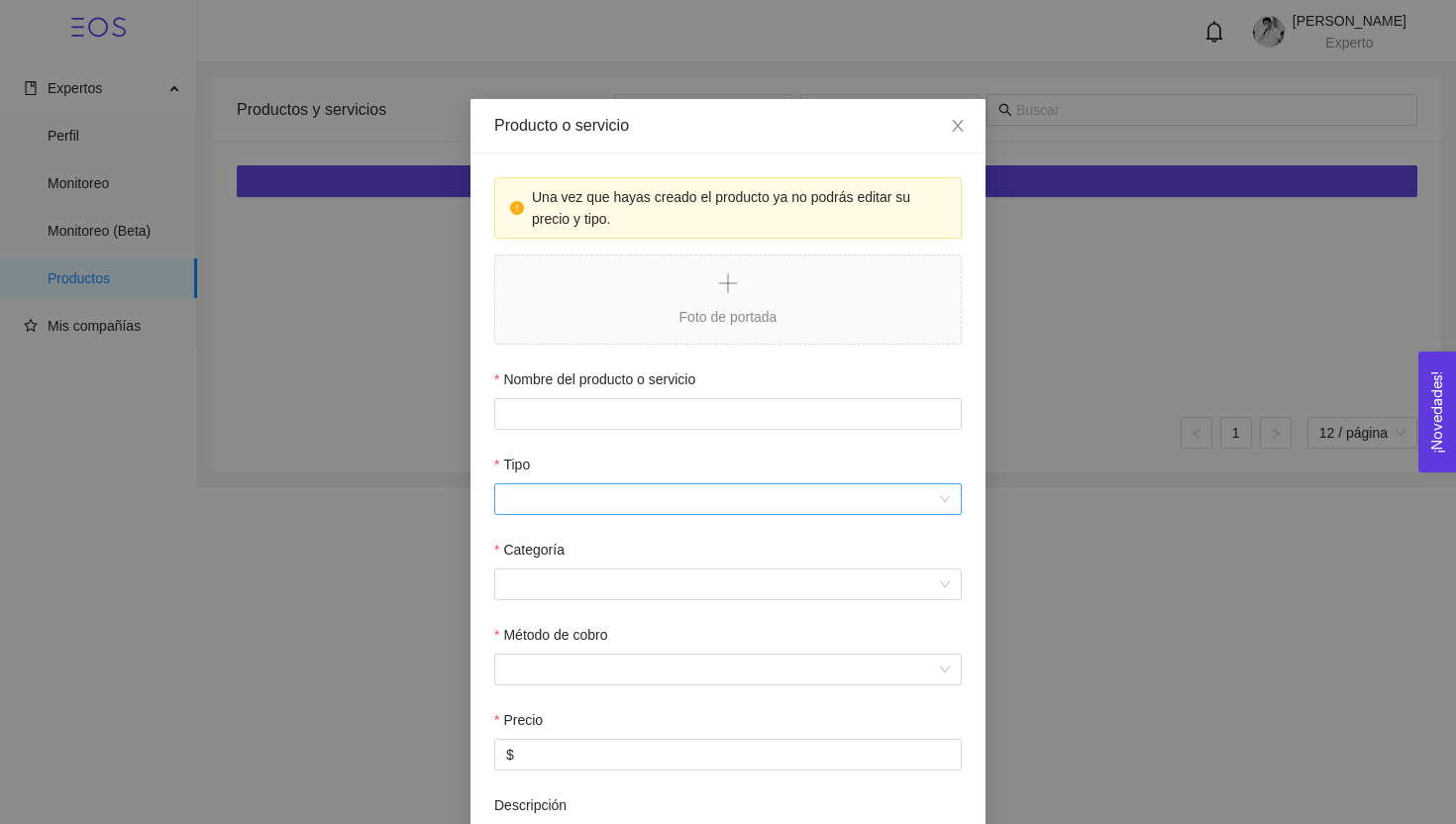 click on "Tipo" at bounding box center [721, 499] 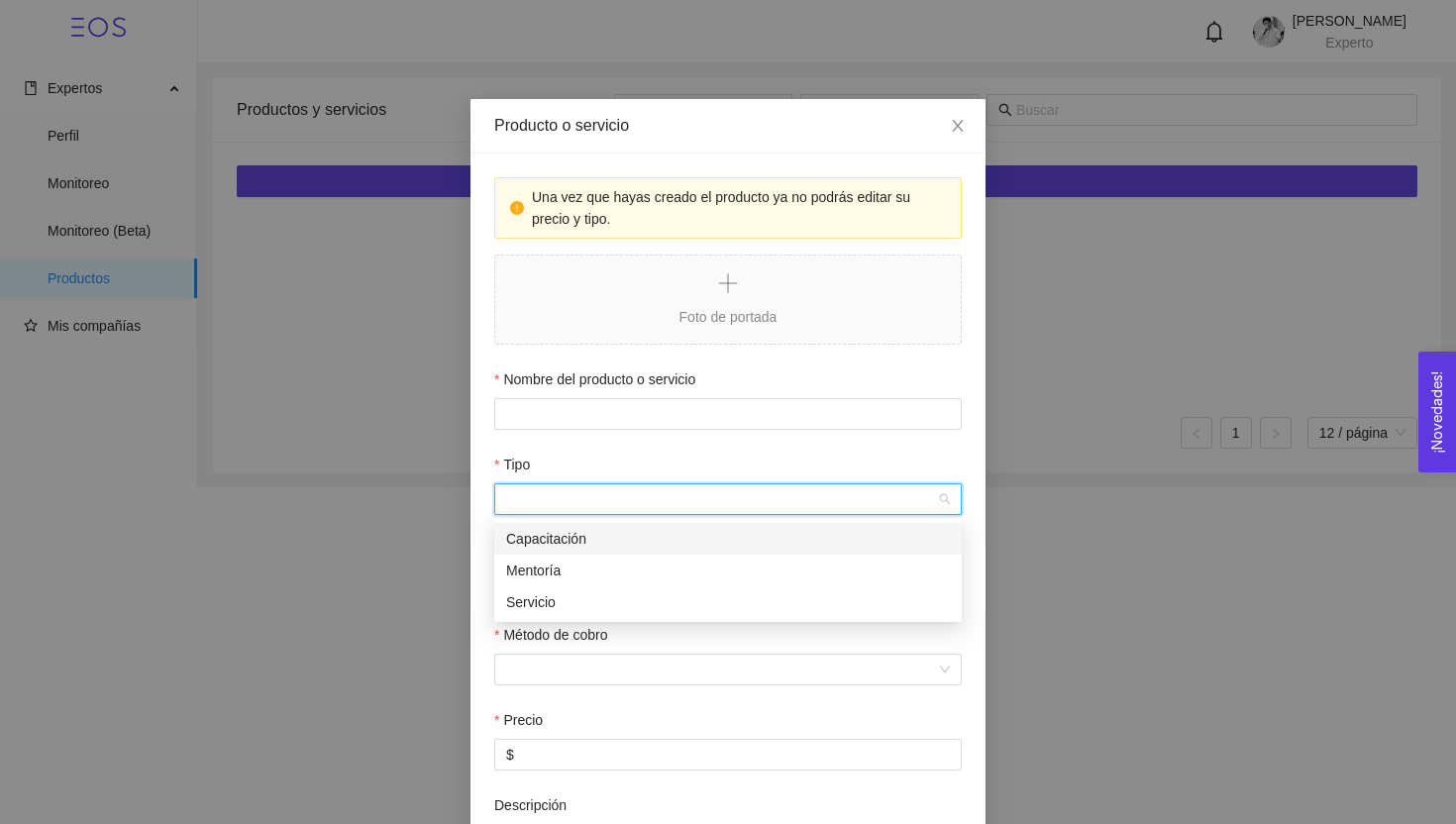 click on "Producto o servicio Una vez que hayas creado el producto ya no podrás editar su precio y tipo. Foto de portada Nombre del producto o servicio Tipo Categoría Método de cobro Precio $ Descripción Galería de ejemplos   Subir Enlaces Adjuntar archivo Cancelar Guardar" at bounding box center (728, 412) 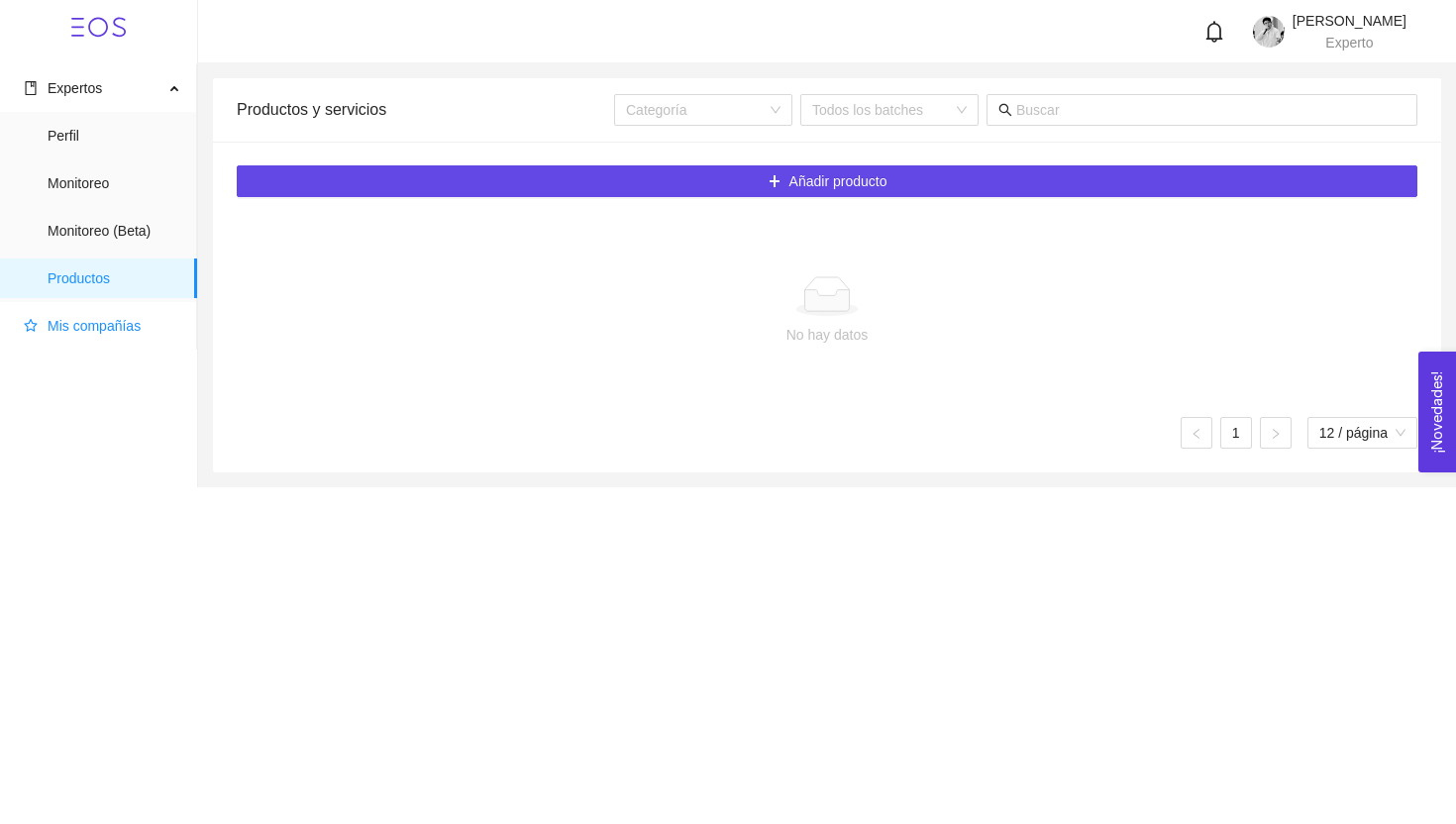 click on "Mis compañías" at bounding box center (94, 326) 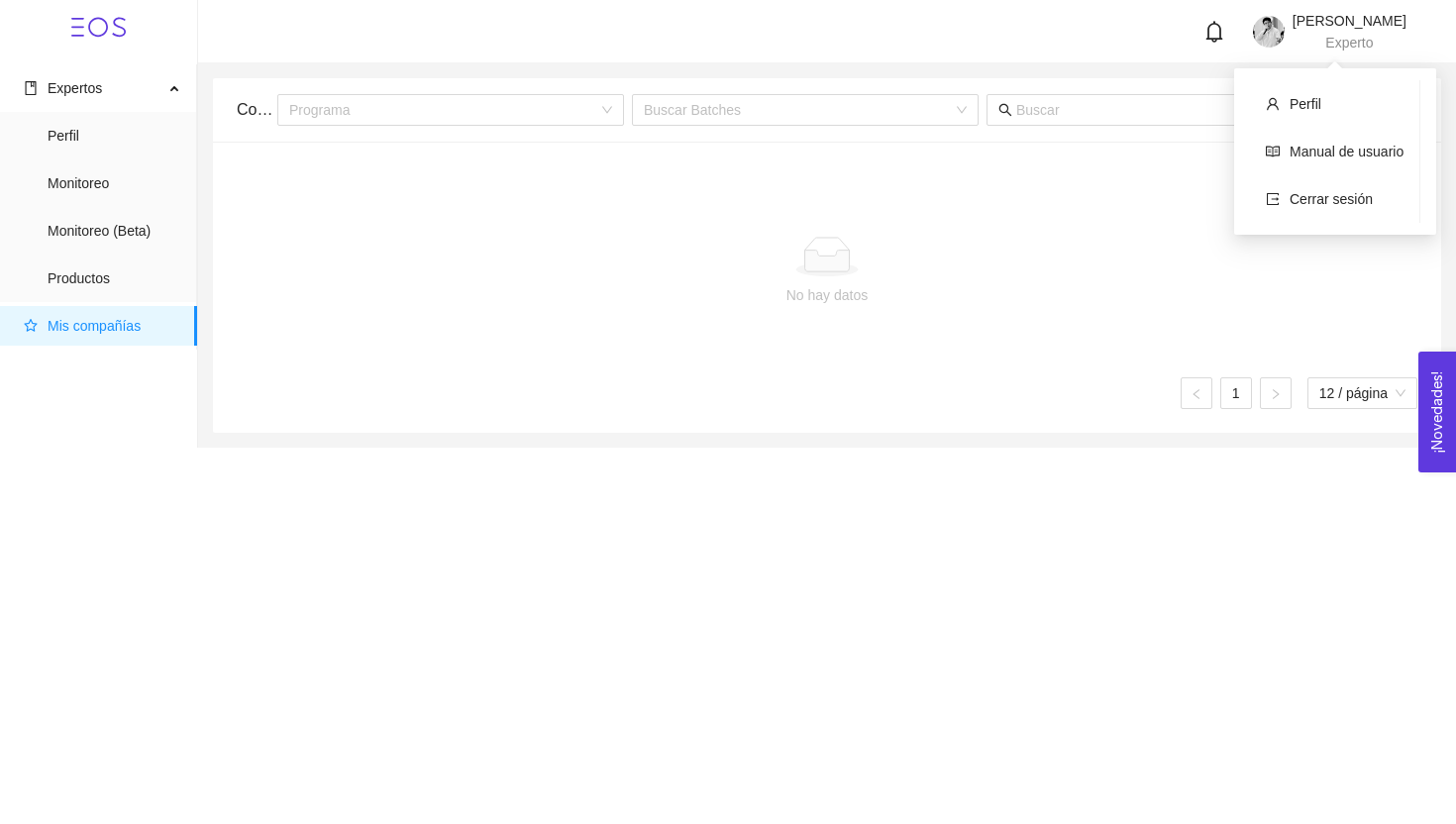 click on "David Saavedra" at bounding box center [1349, 21] 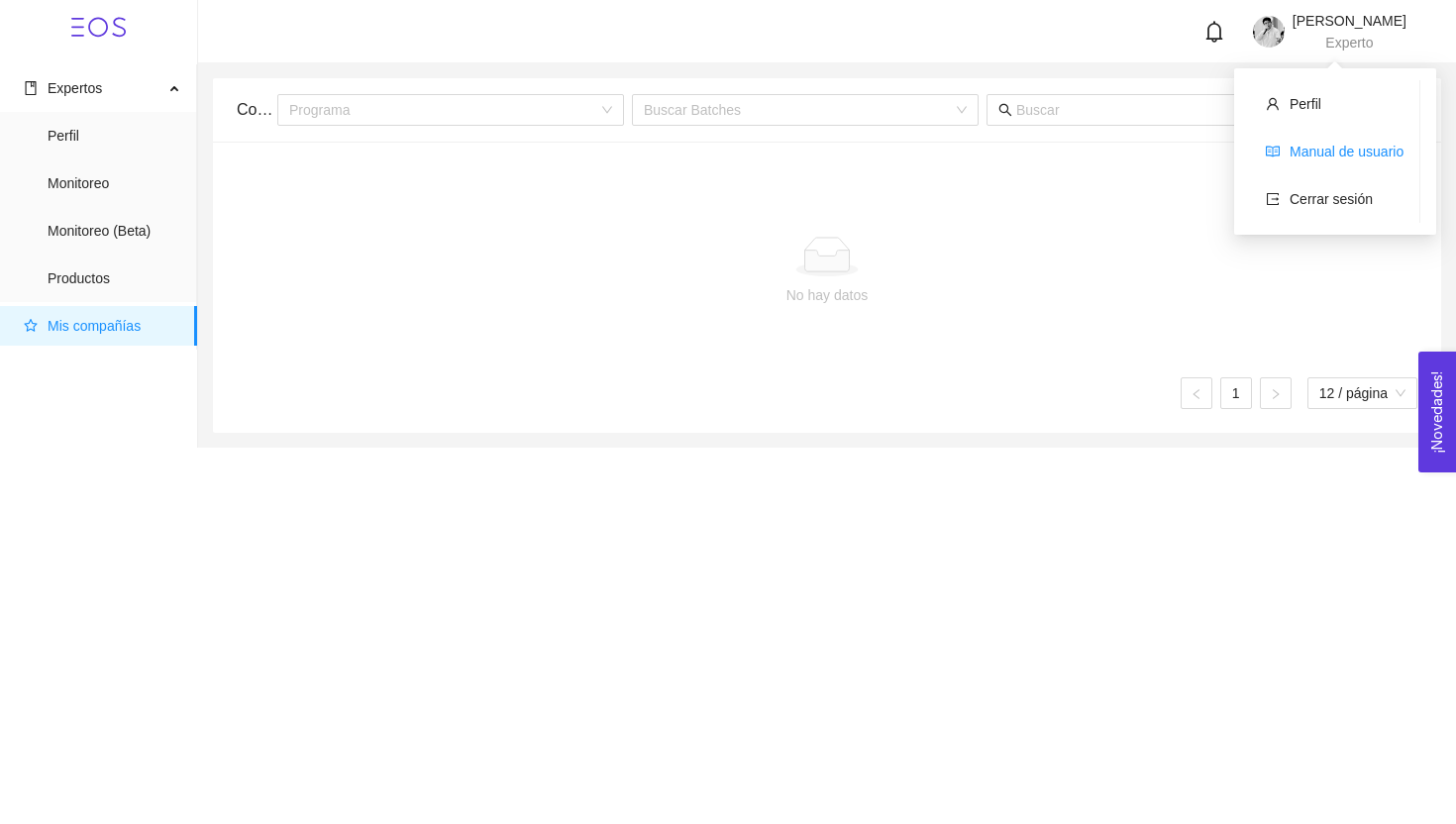 click on "Manual de usuario" at bounding box center [1346, 152] 